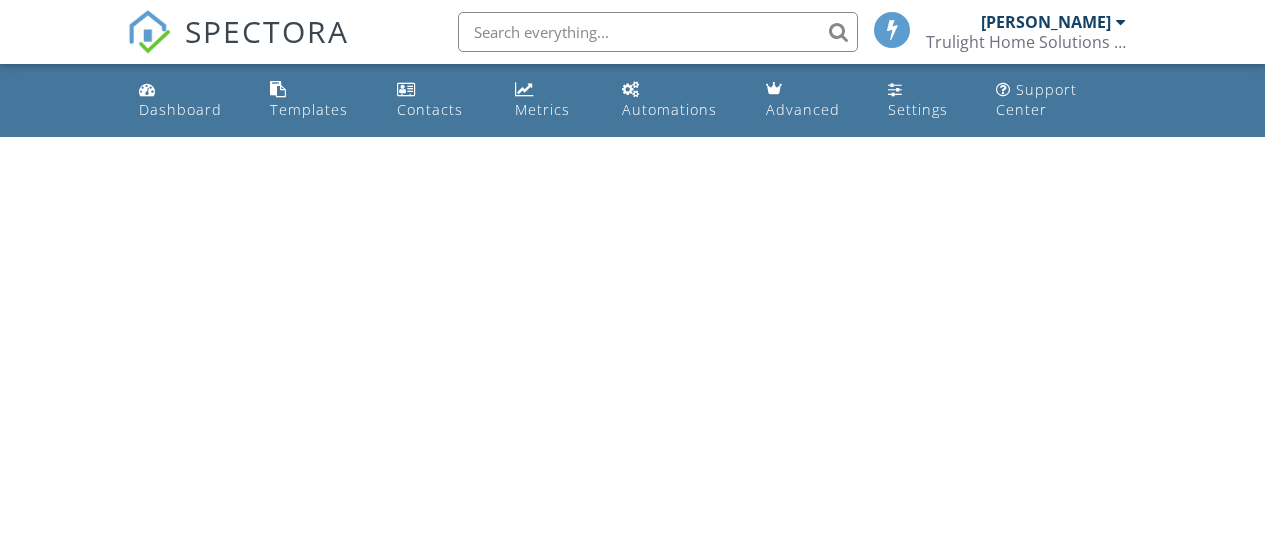 scroll, scrollTop: 0, scrollLeft: 0, axis: both 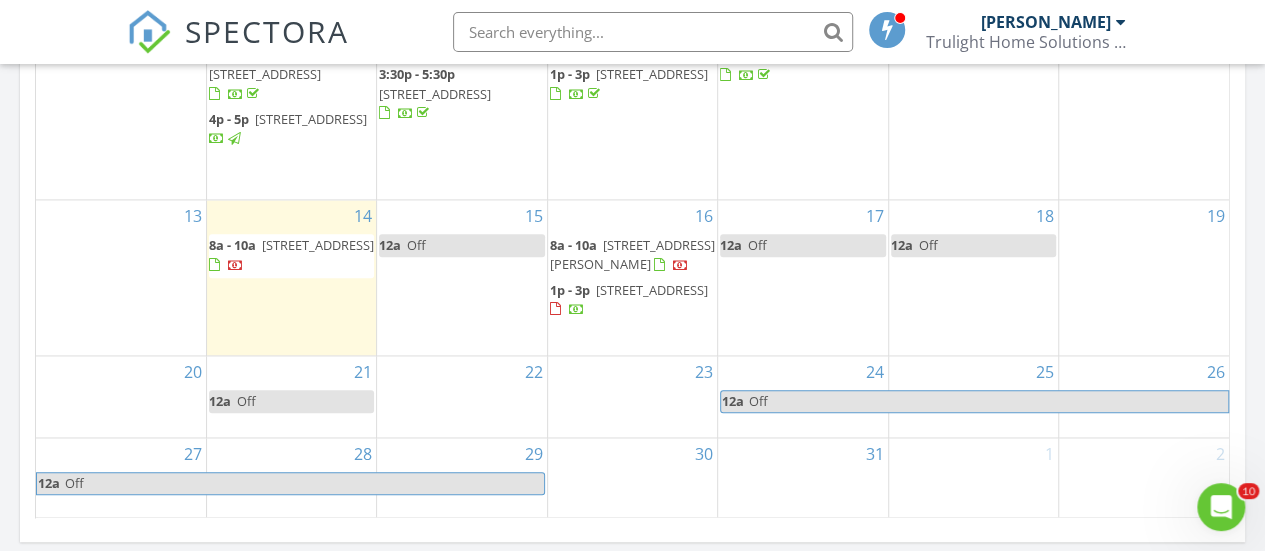 click at bounding box center [671, 264] 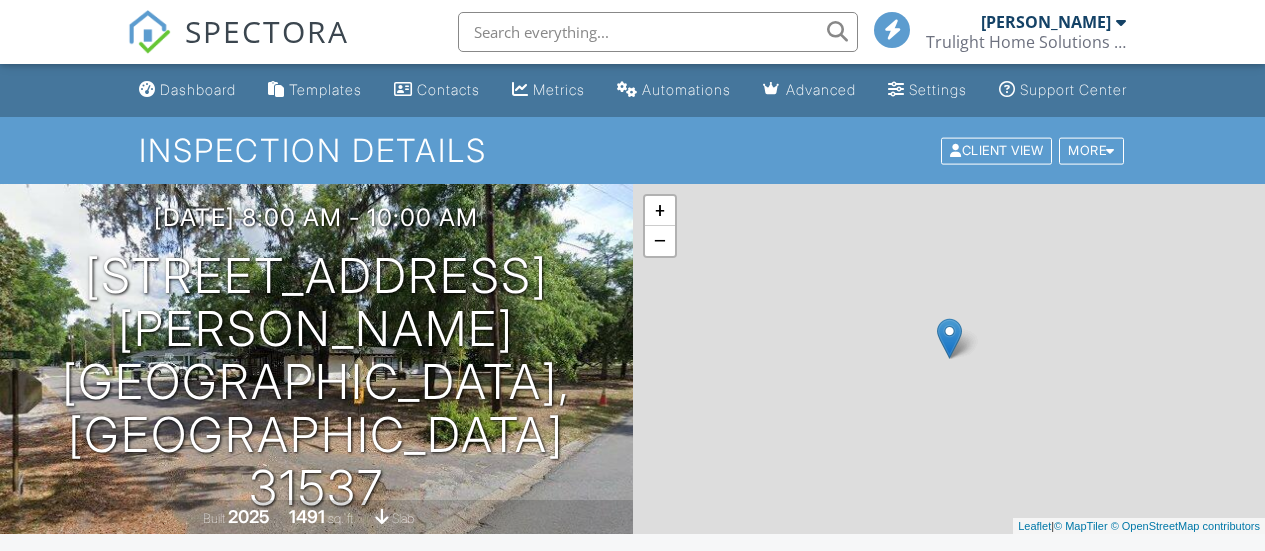 scroll, scrollTop: 0, scrollLeft: 0, axis: both 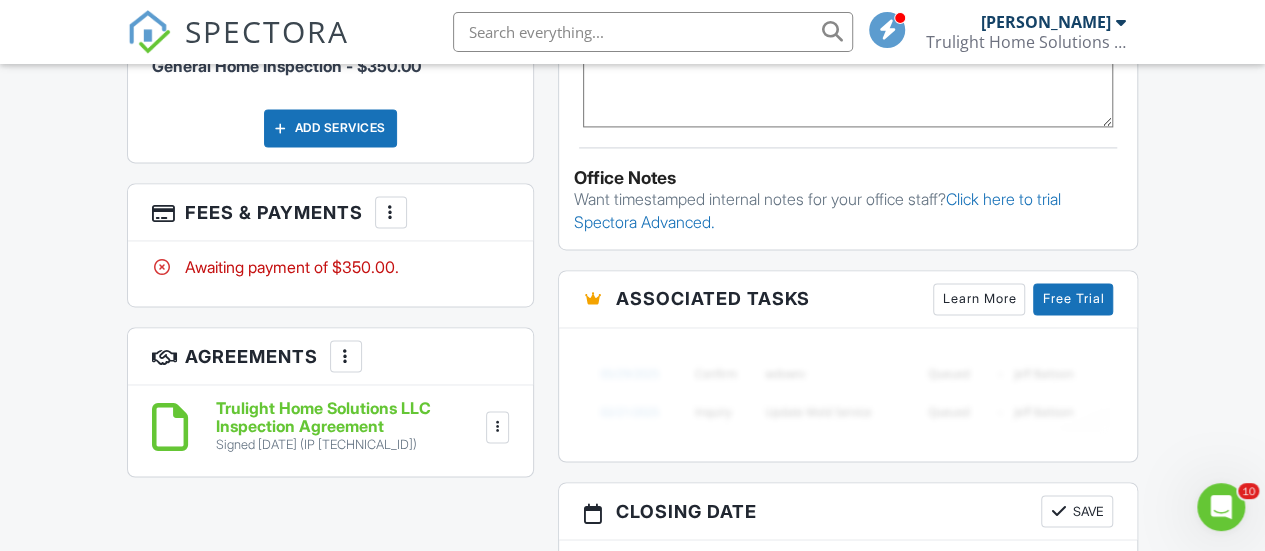 drag, startPoint x: 1278, startPoint y: 67, endPoint x: 1279, endPoint y: 307, distance: 240.00209 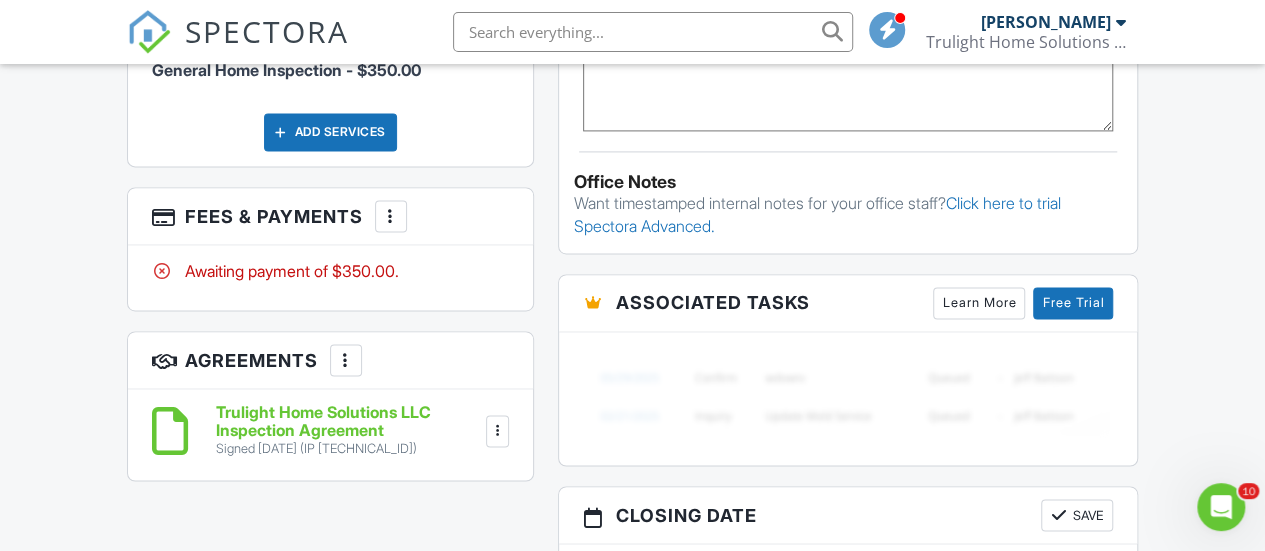 click at bounding box center (391, 216) 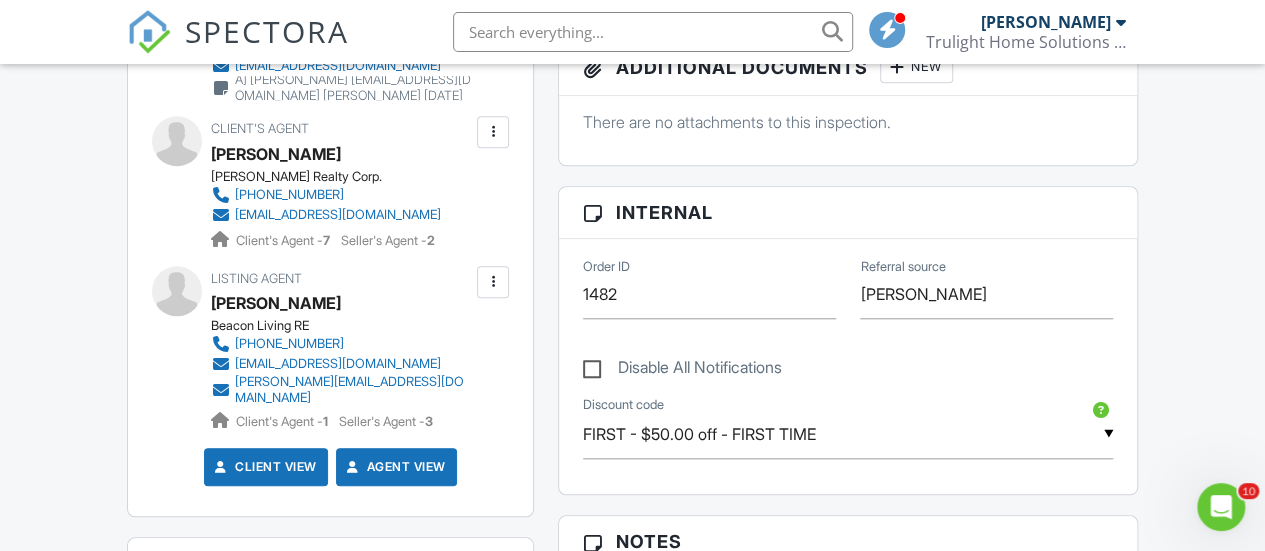 scroll, scrollTop: 836, scrollLeft: 0, axis: vertical 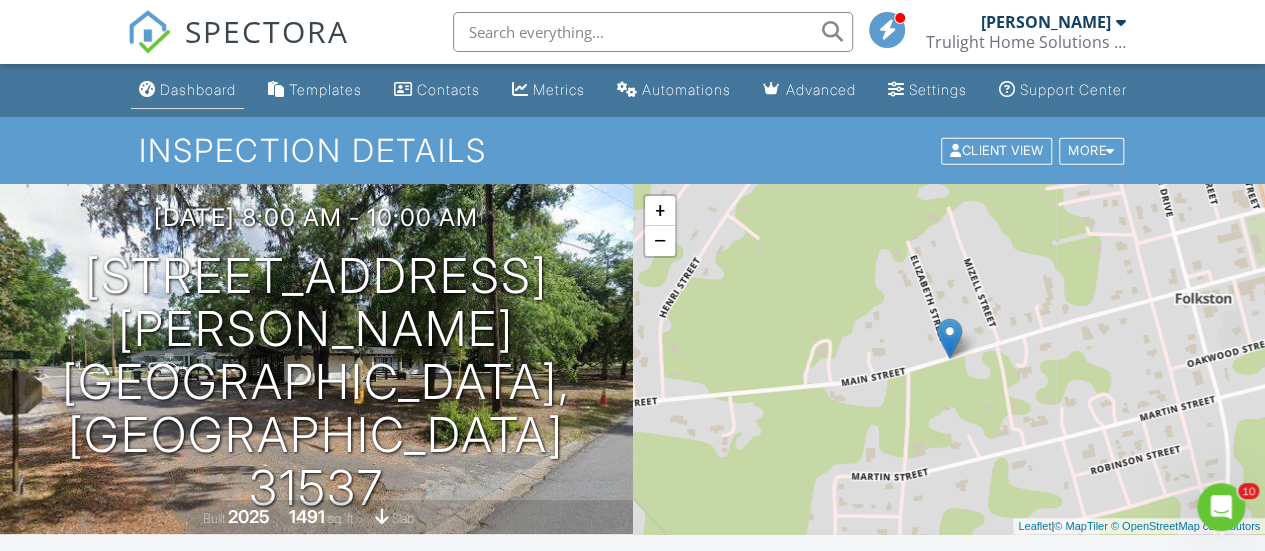 click on "Dashboard" at bounding box center (187, 90) 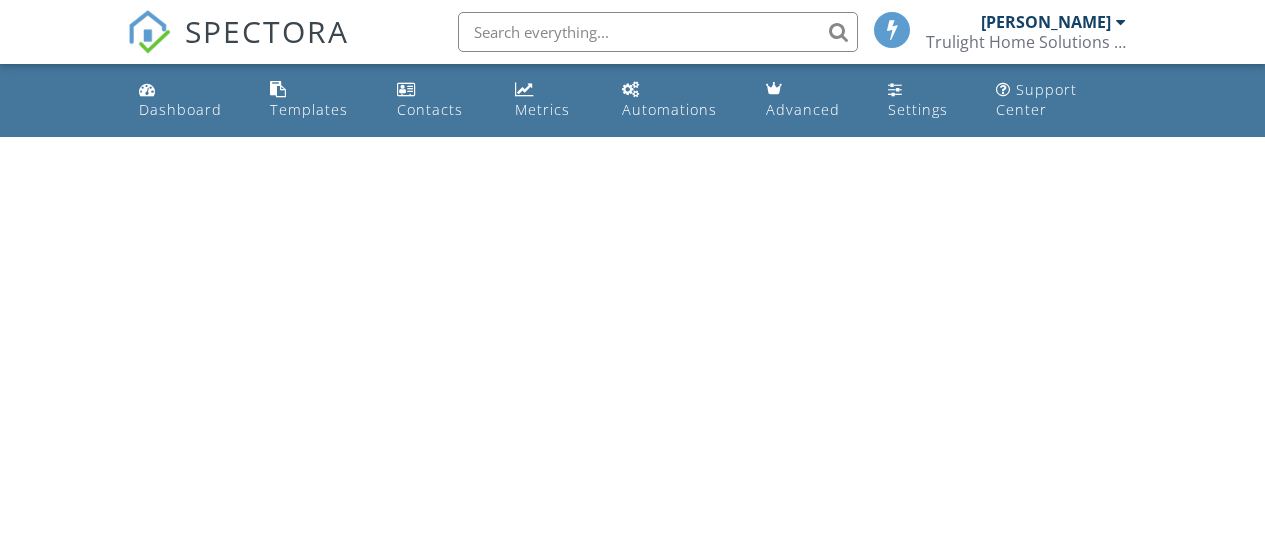 scroll, scrollTop: 0, scrollLeft: 0, axis: both 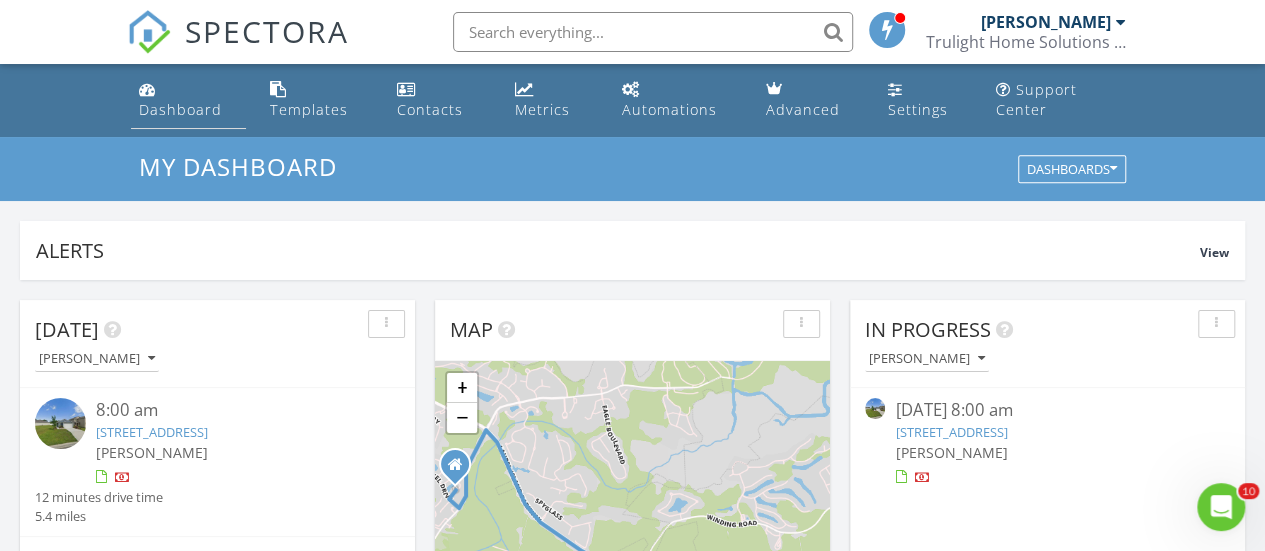 click on "Dashboard" at bounding box center [189, 100] 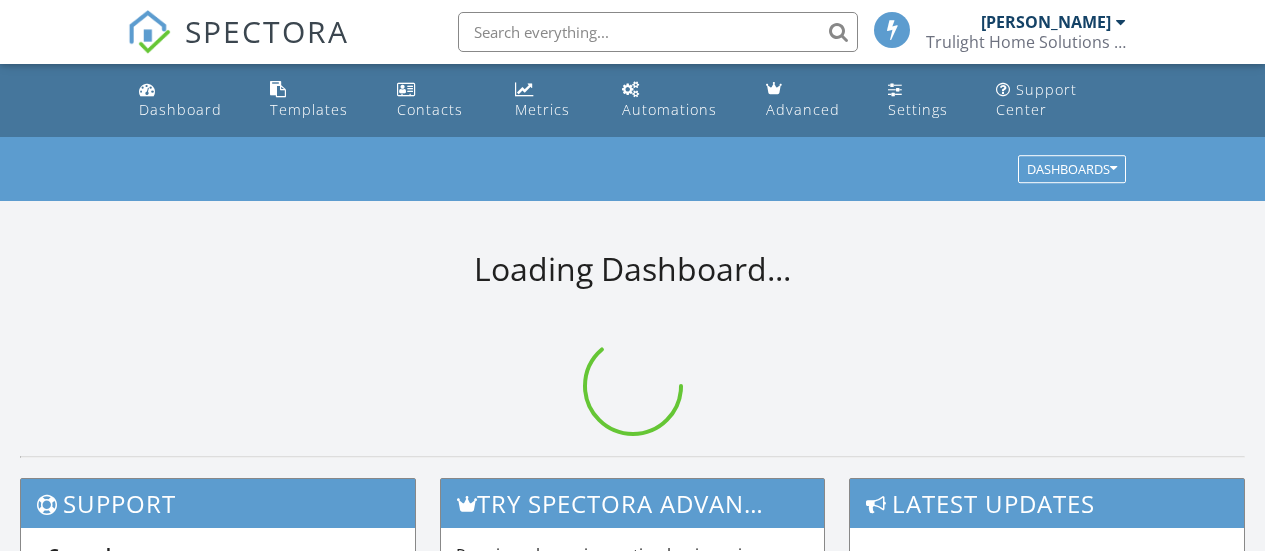 scroll, scrollTop: 0, scrollLeft: 0, axis: both 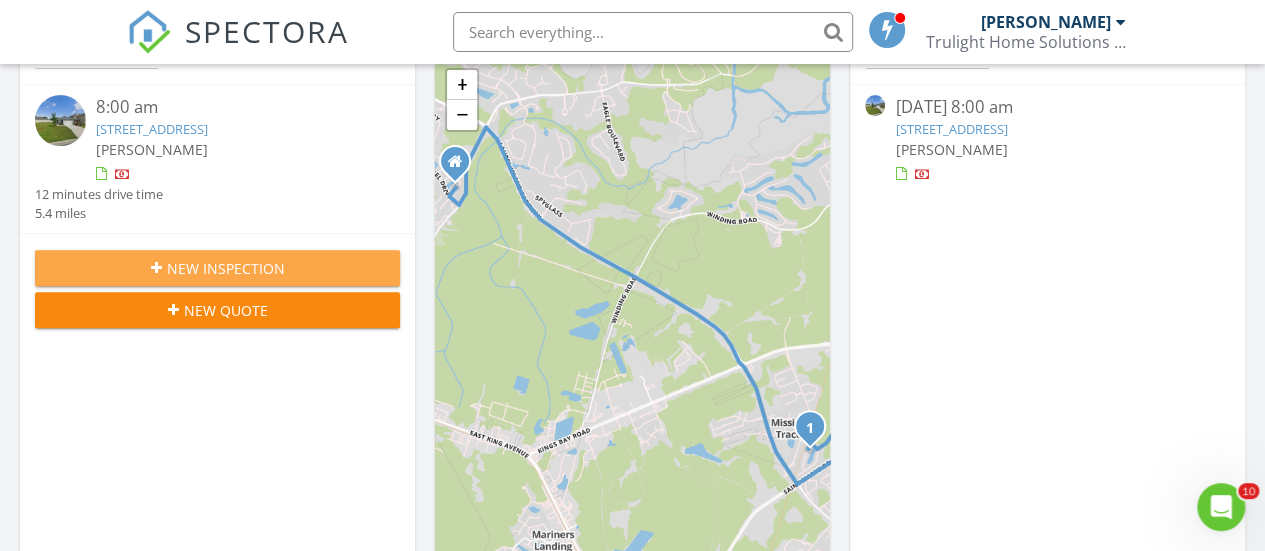 click on "New Inspection" at bounding box center (217, 268) 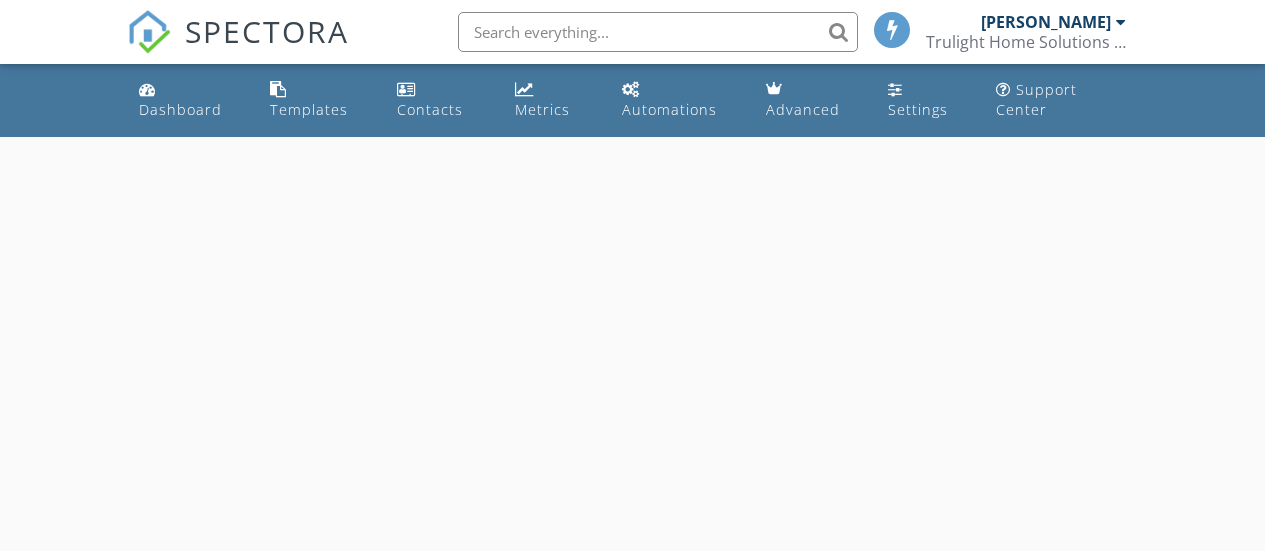 scroll, scrollTop: 0, scrollLeft: 0, axis: both 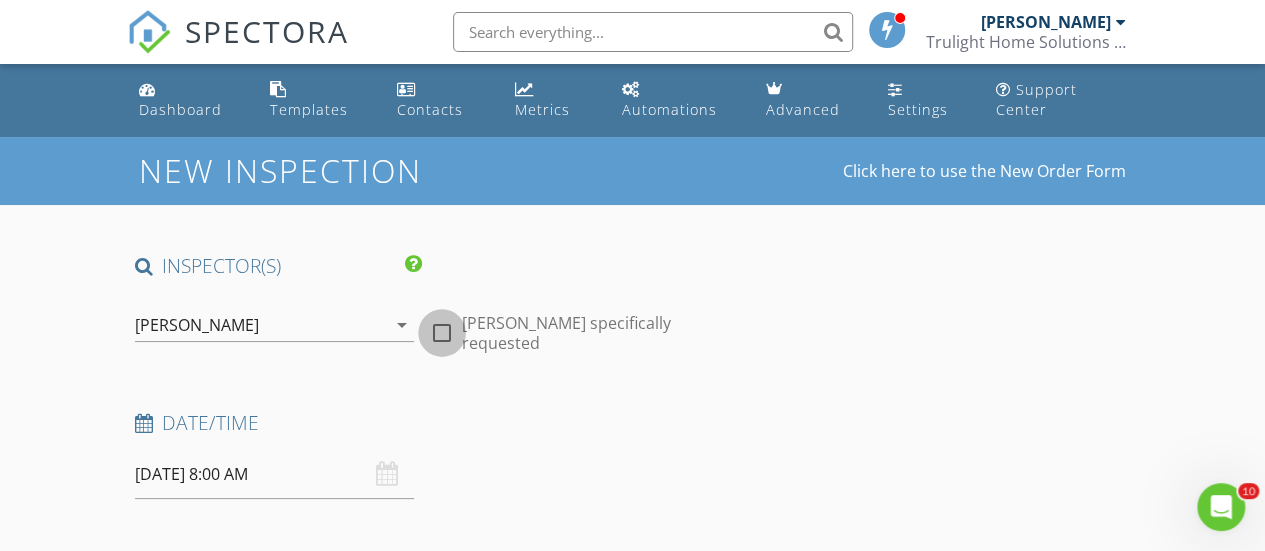 click at bounding box center [442, 333] 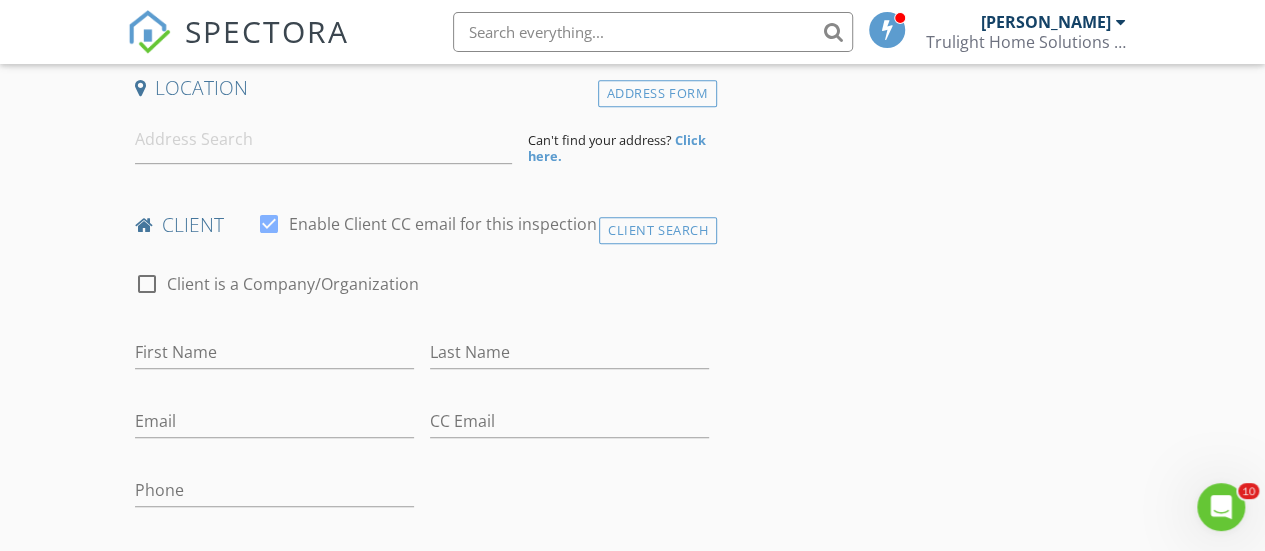 scroll, scrollTop: 501, scrollLeft: 0, axis: vertical 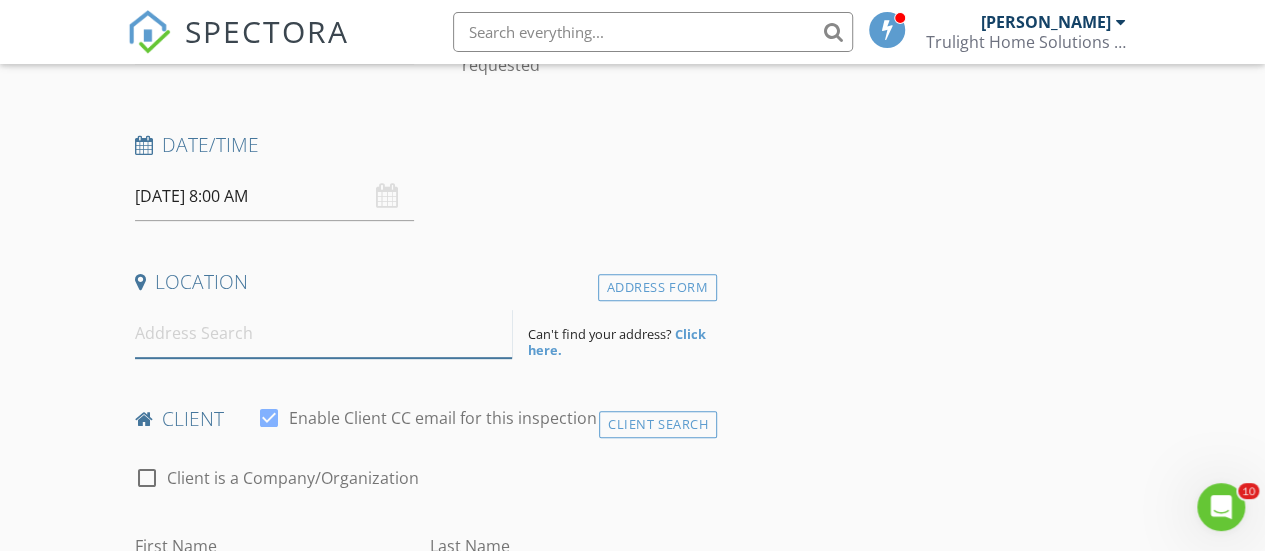 click at bounding box center (324, 333) 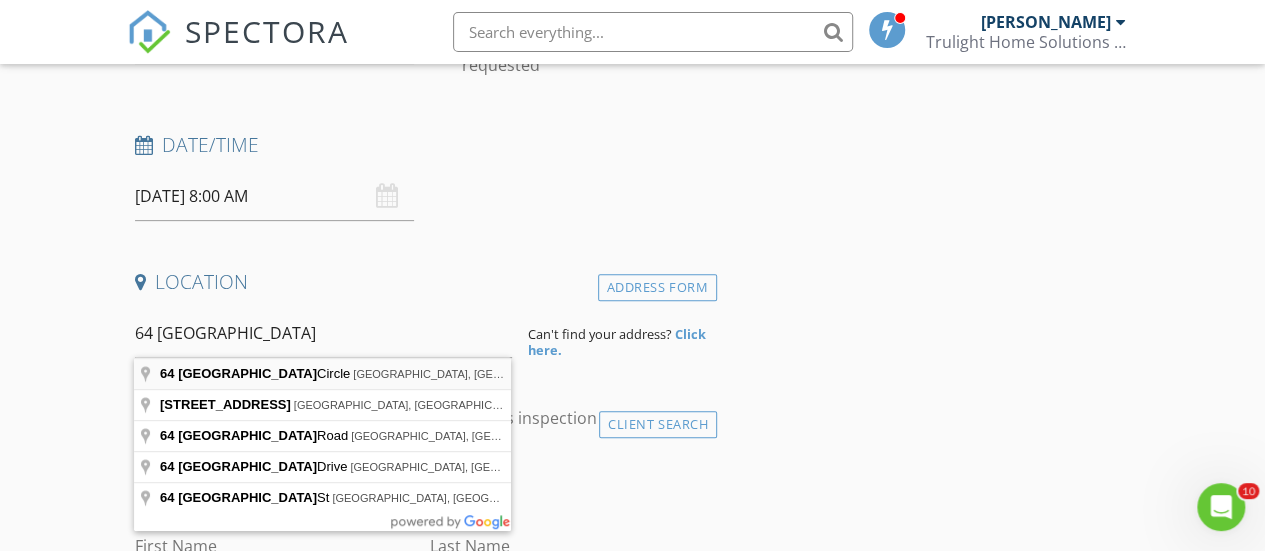 type on "64 Wellington Circle, Brunswick, GA, USA" 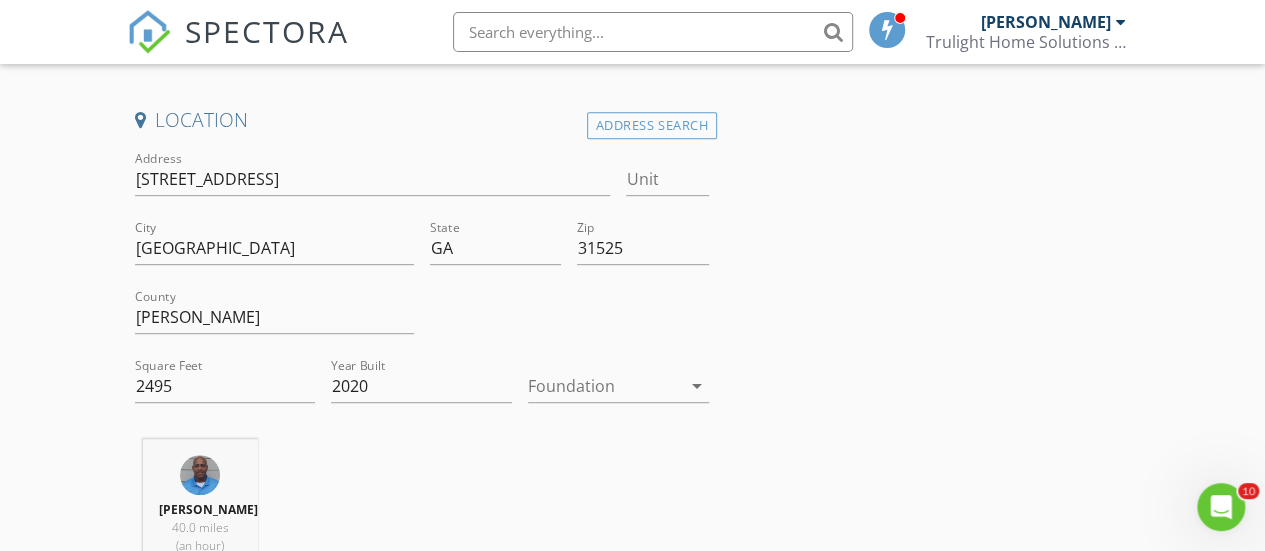 scroll, scrollTop: 449, scrollLeft: 0, axis: vertical 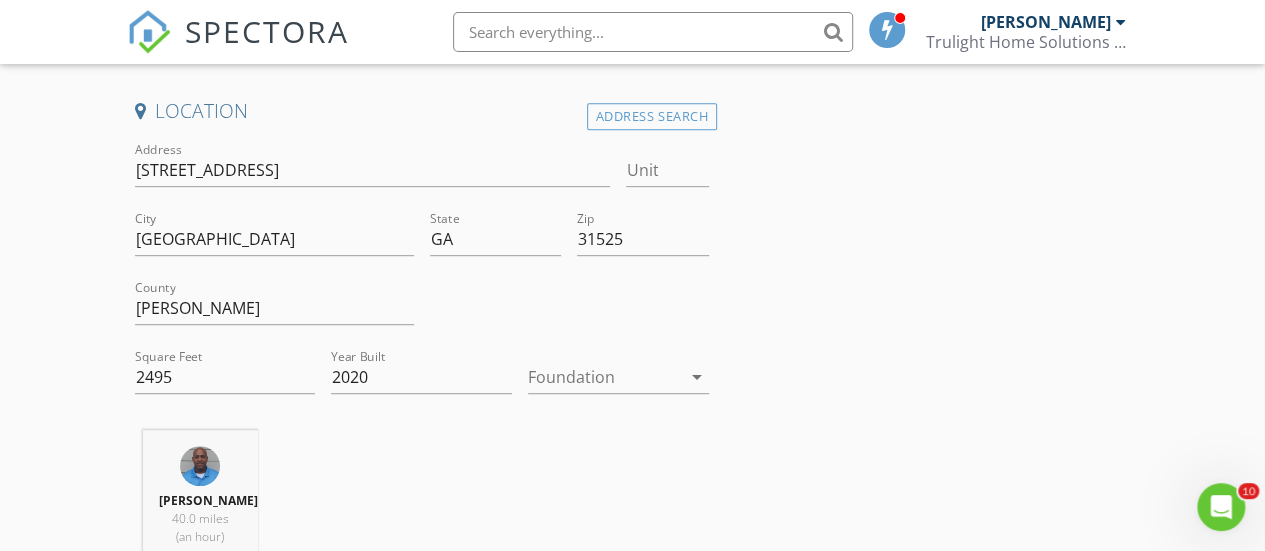 click at bounding box center (604, 377) 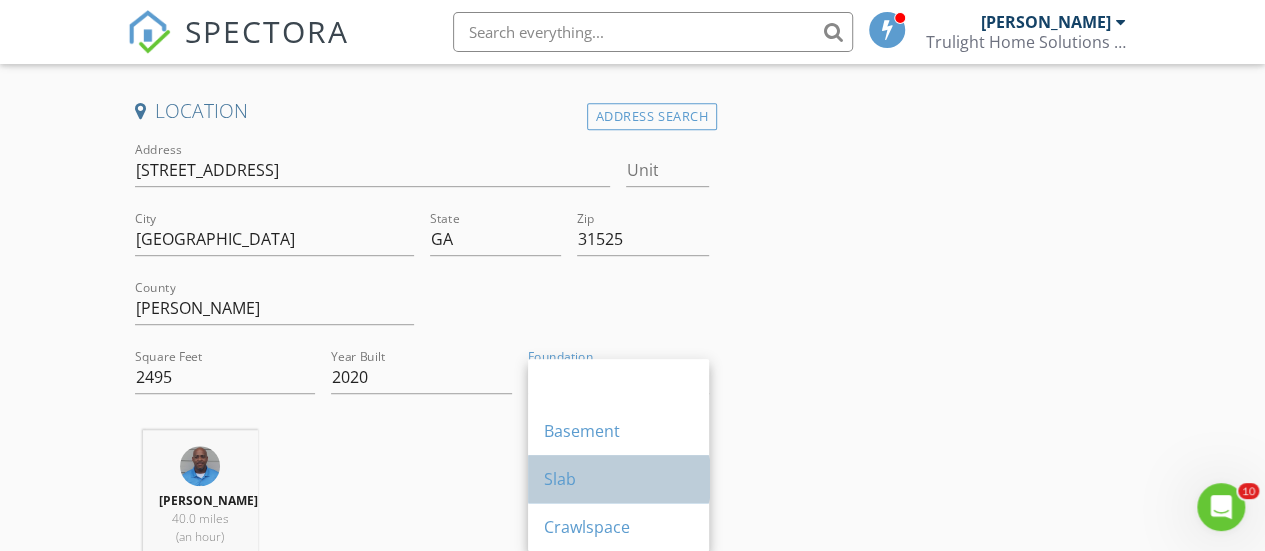 click on "Slab" at bounding box center [618, 479] 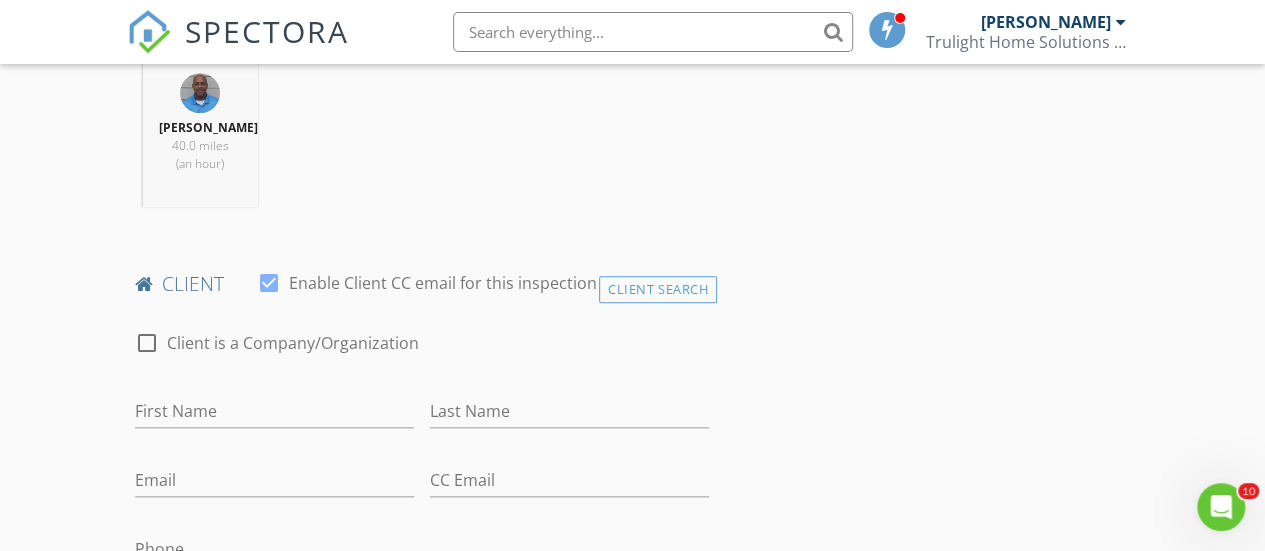 scroll, scrollTop: 845, scrollLeft: 0, axis: vertical 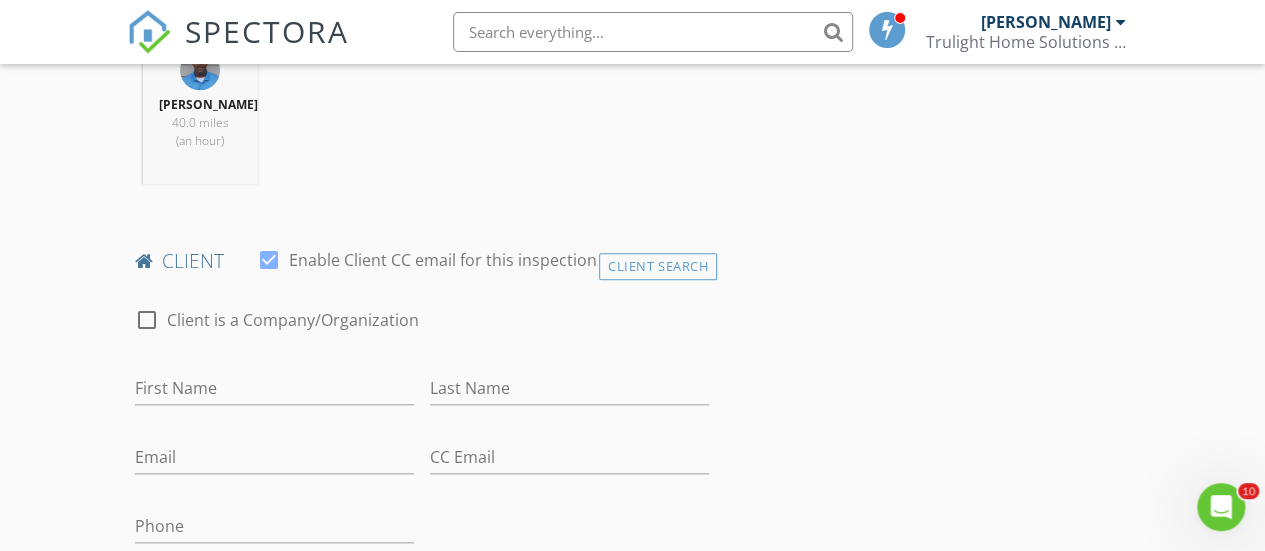 click on "First Name" at bounding box center [274, 392] 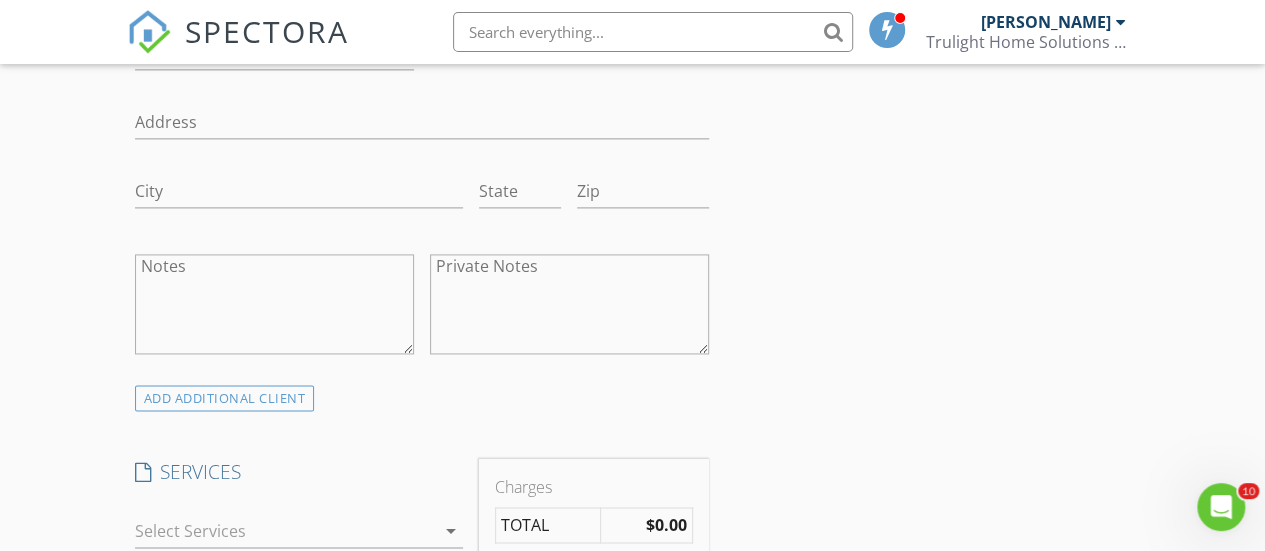 scroll, scrollTop: 1327, scrollLeft: 0, axis: vertical 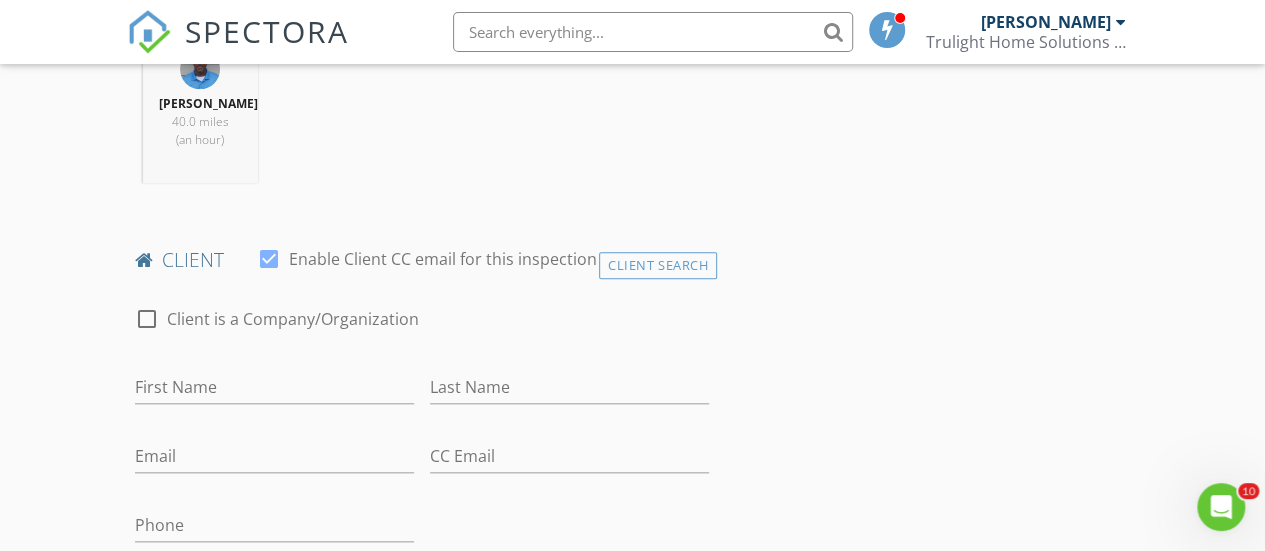click on "First Name" at bounding box center [274, 391] 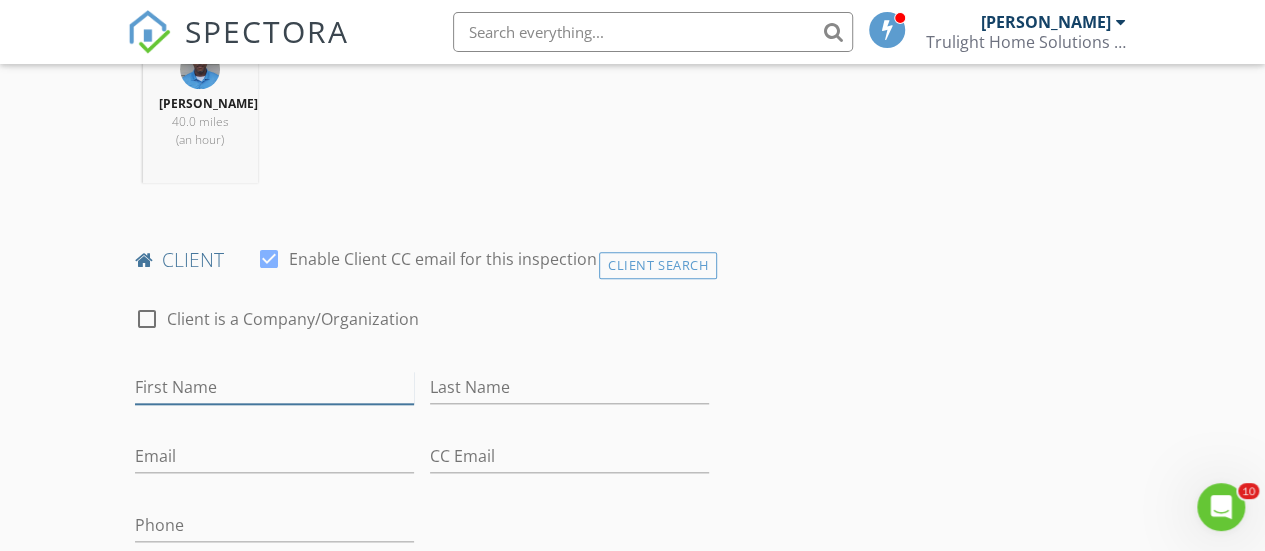 click on "First Name" at bounding box center (274, 387) 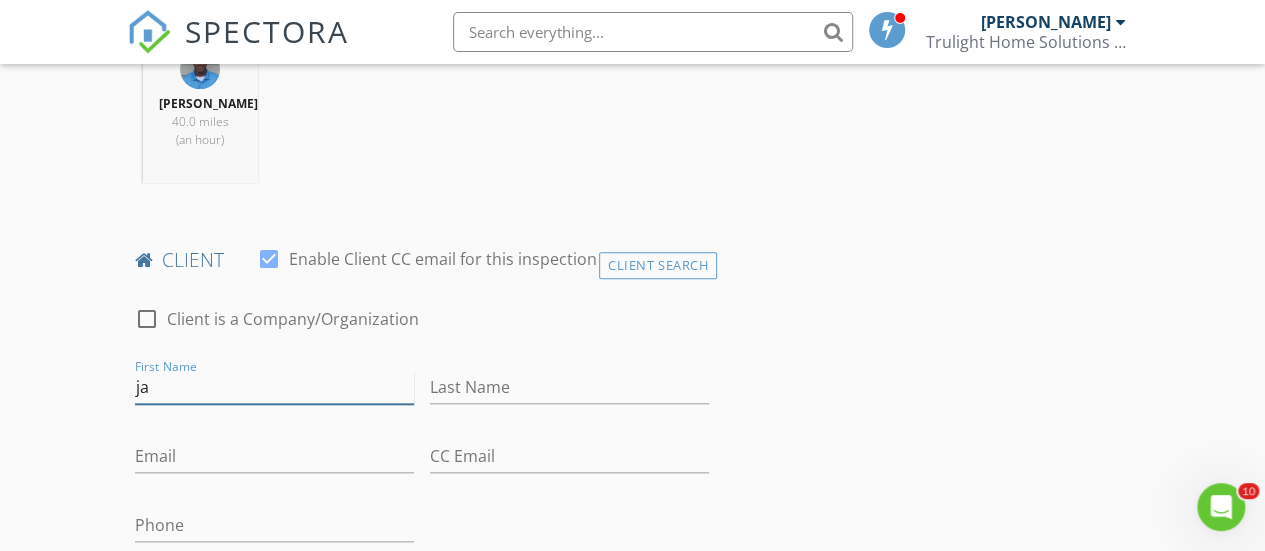 type on "j" 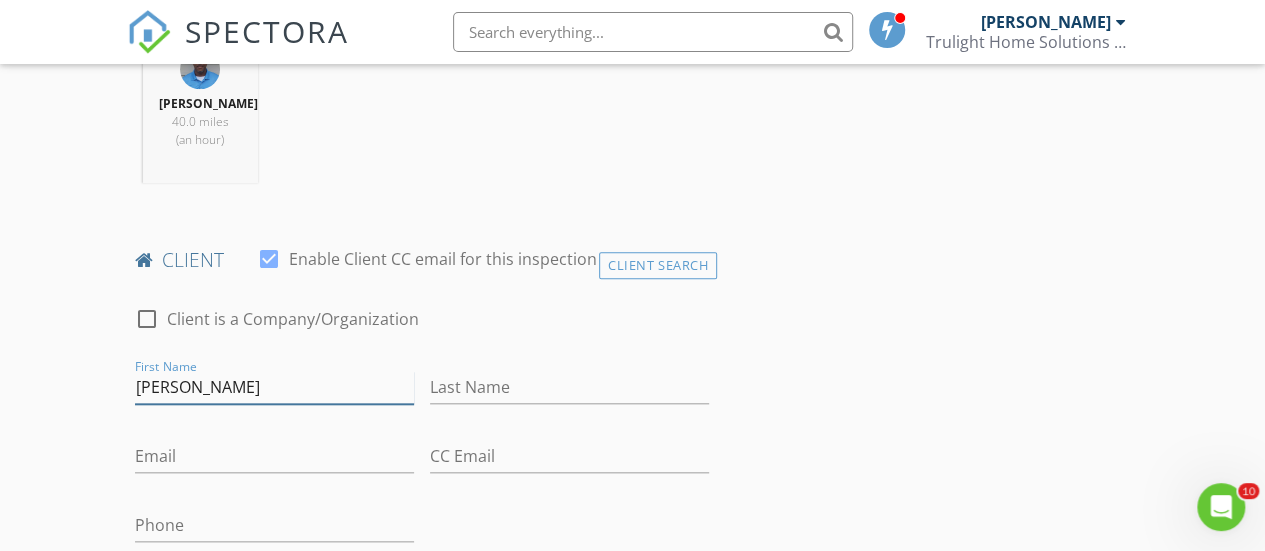type on "Jason" 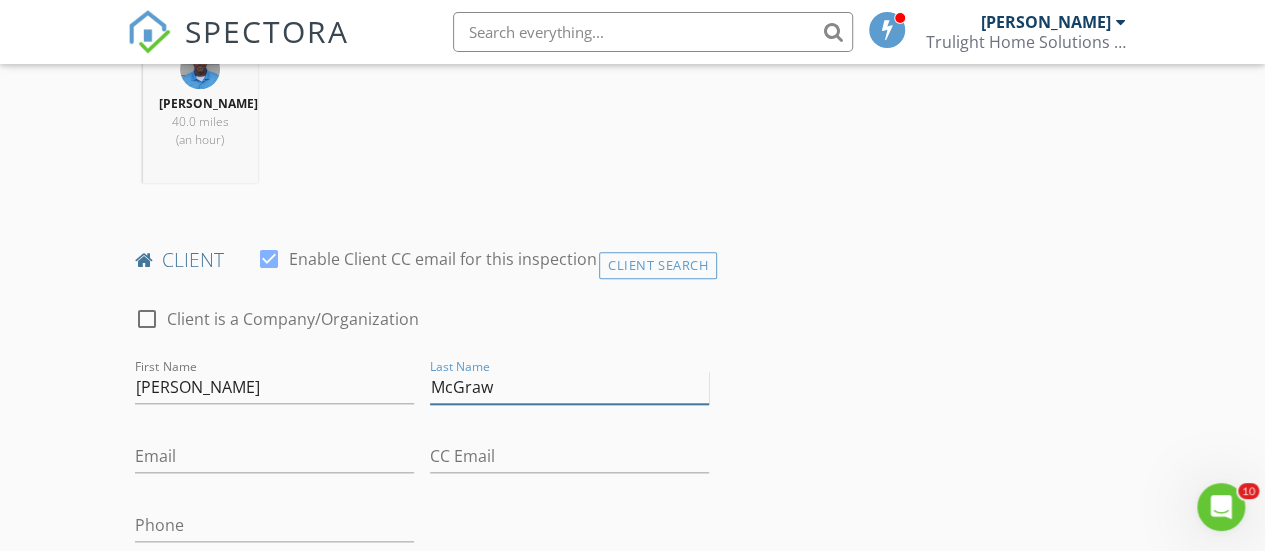 type on "McGraw" 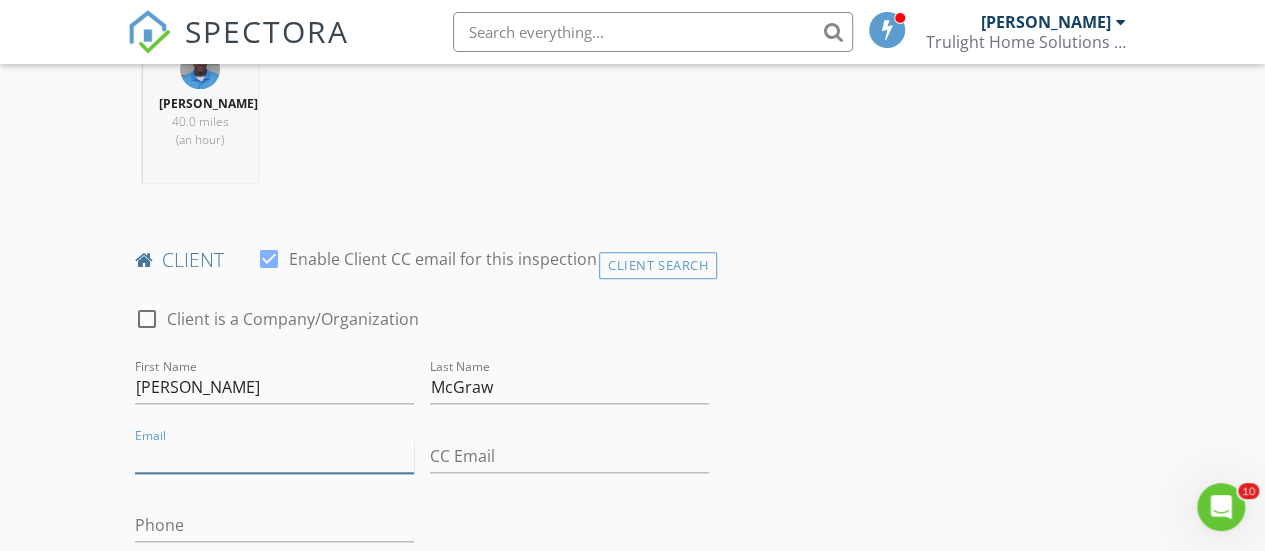 click on "Email" at bounding box center [274, 456] 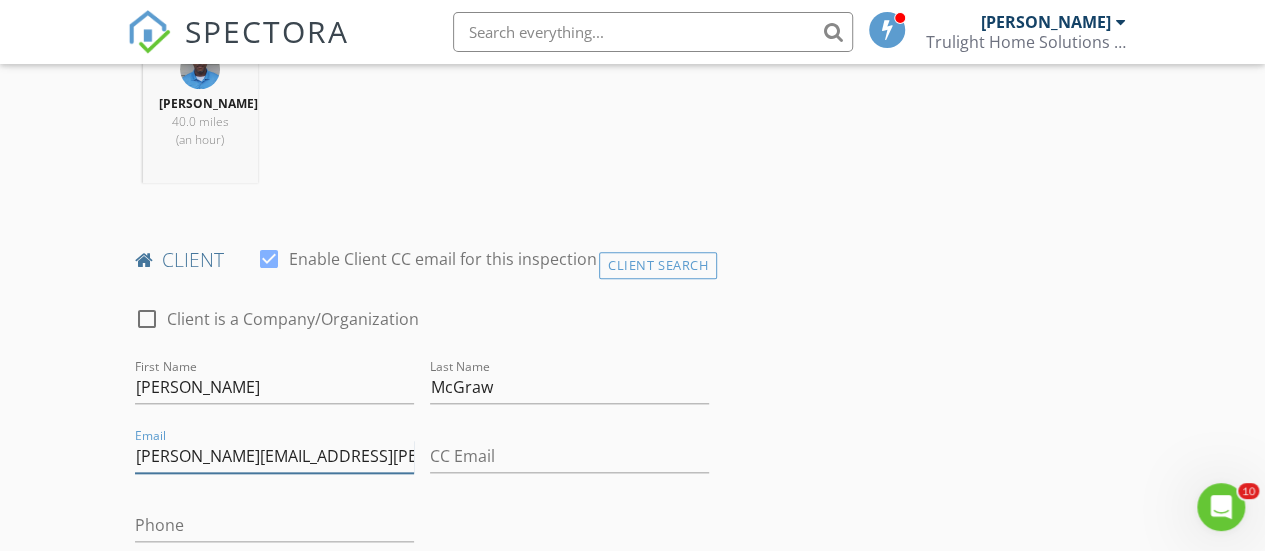 type on "jason.w.mcgraw@hsi.dhs.gov" 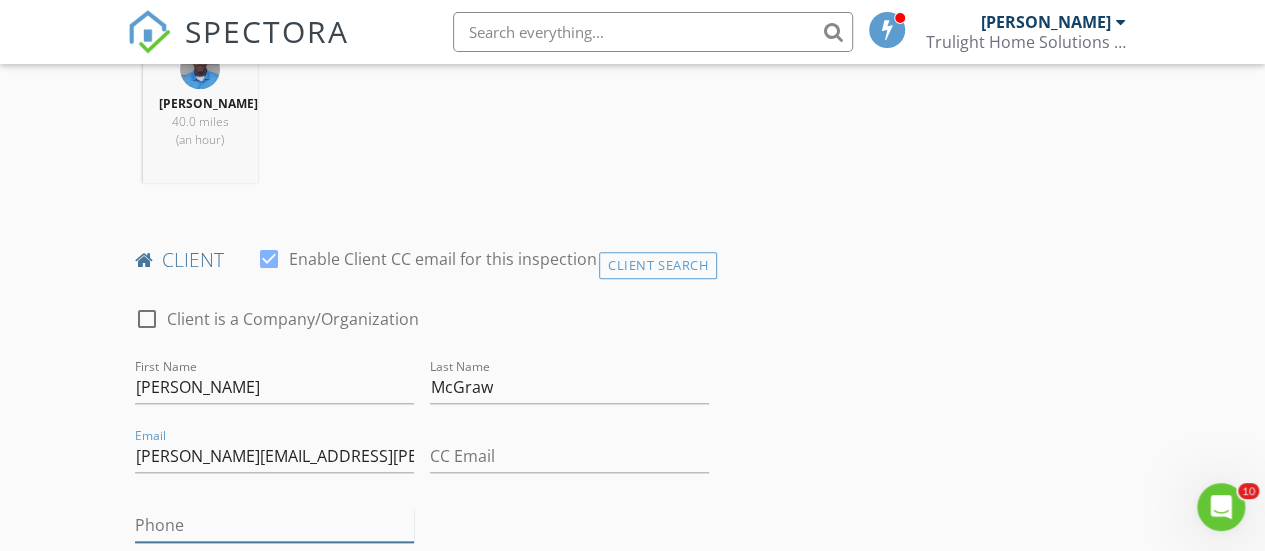 click on "Phone" at bounding box center [274, 525] 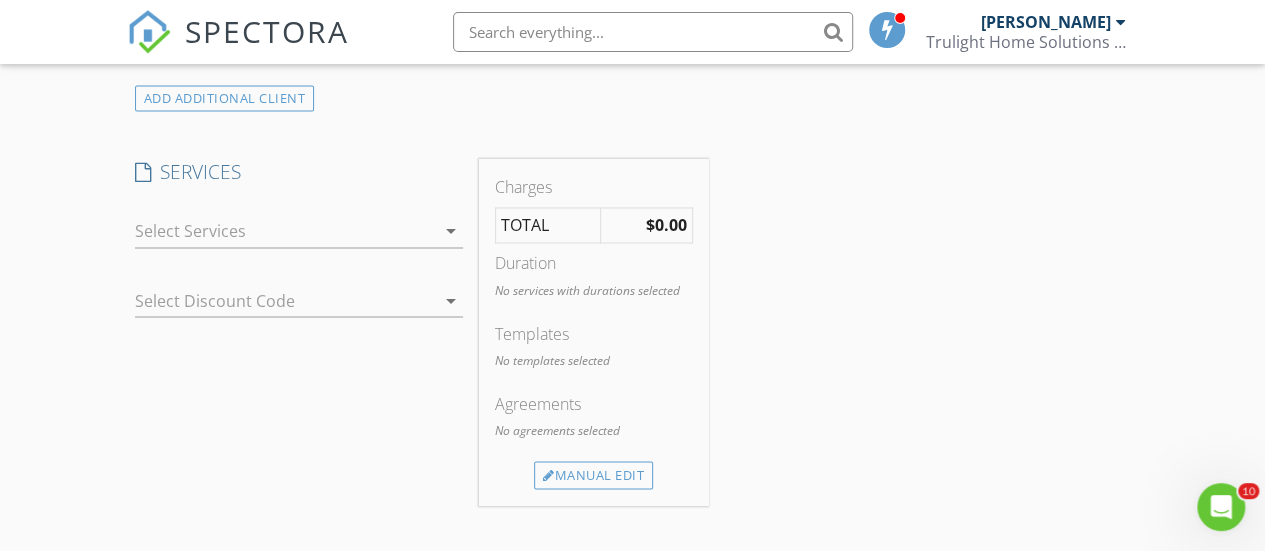 scroll, scrollTop: 1664, scrollLeft: 0, axis: vertical 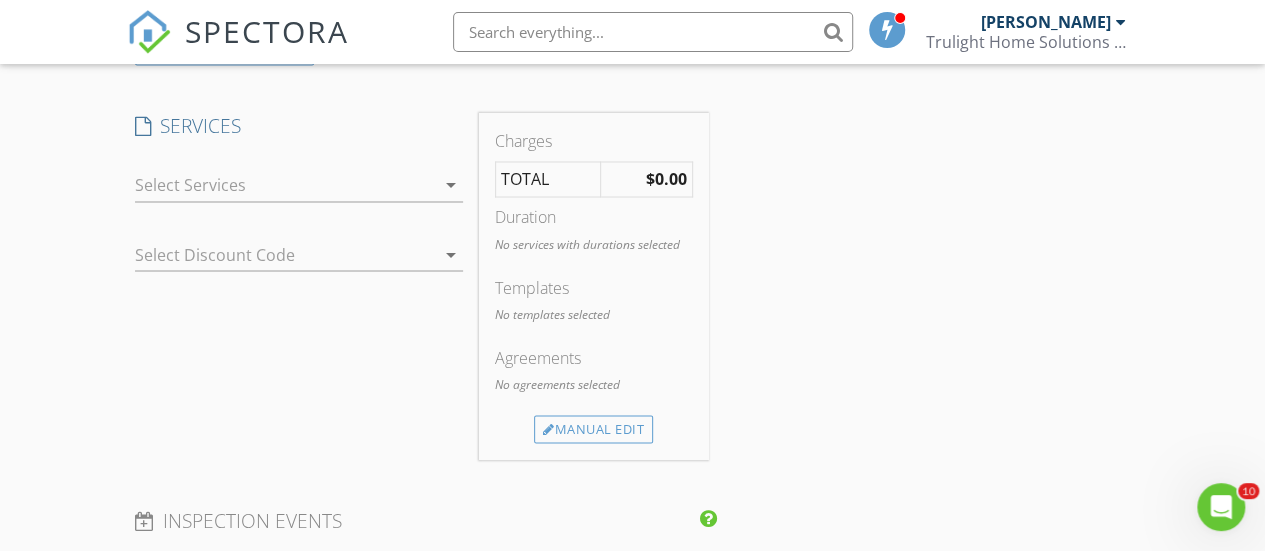 type on "304-376-2342" 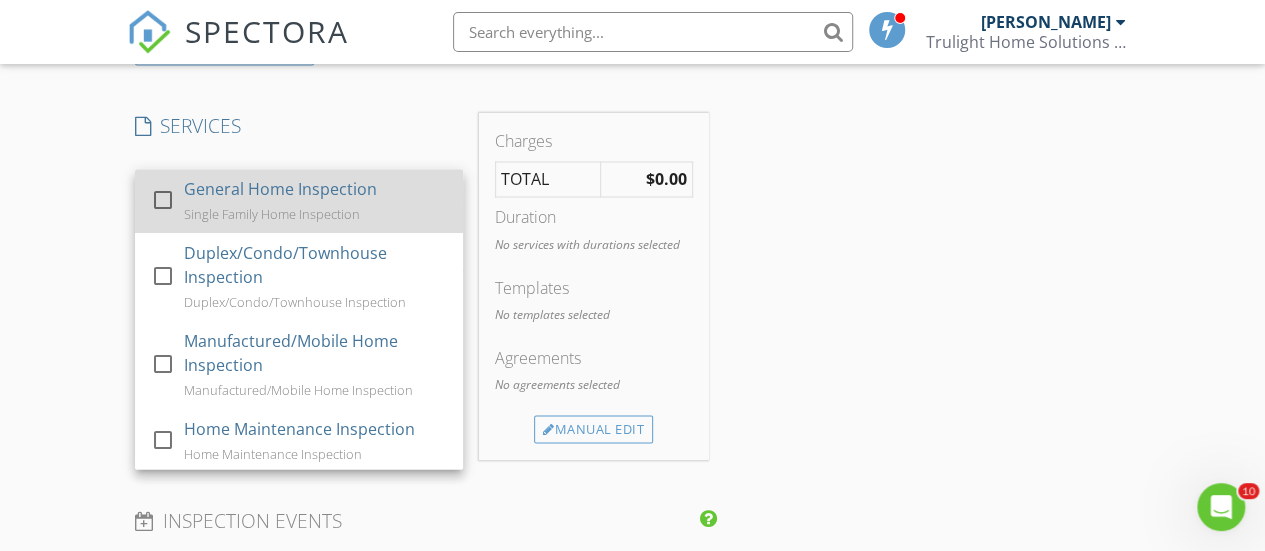 click at bounding box center (163, 200) 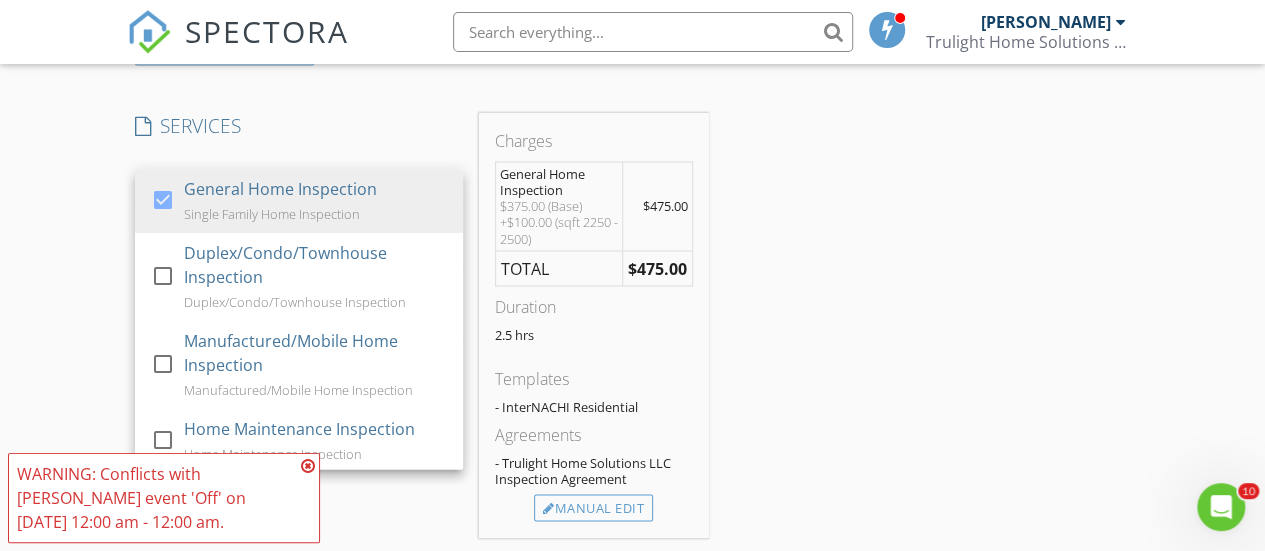 click on "INSPECTOR(S)
check_box   Nick Goss   PRIMARY   Nick Goss arrow_drop_down   check_box Nick Goss specifically requested
Date/Time
07/15/2025 8:00 AM
Location
Address Search       Address 64 Wellington Cir   Unit   City Brunswick   State GA   Zip 31525   County Glynn     Square Feet 2495   Year Built 2020   Foundation Slab arrow_drop_down     Nick Goss     40.0 miles     (an hour)
client
check_box Enable Client CC email for this inspection   Client Search     check_box_outline_blank Client is a Company/Organization     First Name Jason   Last Name McGraw   Email jason.w.mcgraw@hsi.dhs.gov   CC Email   Phone 304-376-2342   Address   City   State   Zip       Notes   Private Notes
ADD ADDITIONAL client
SERVICES
check_box   General Home Inspection   Single Family Home Inspection" at bounding box center [633, 293] 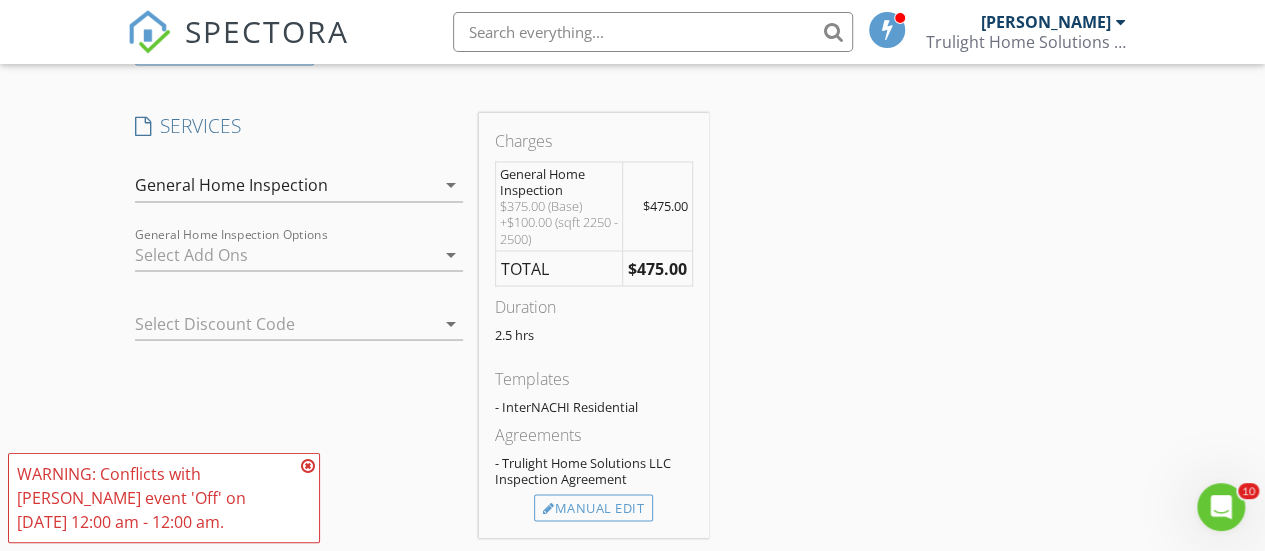 click at bounding box center (271, 323) 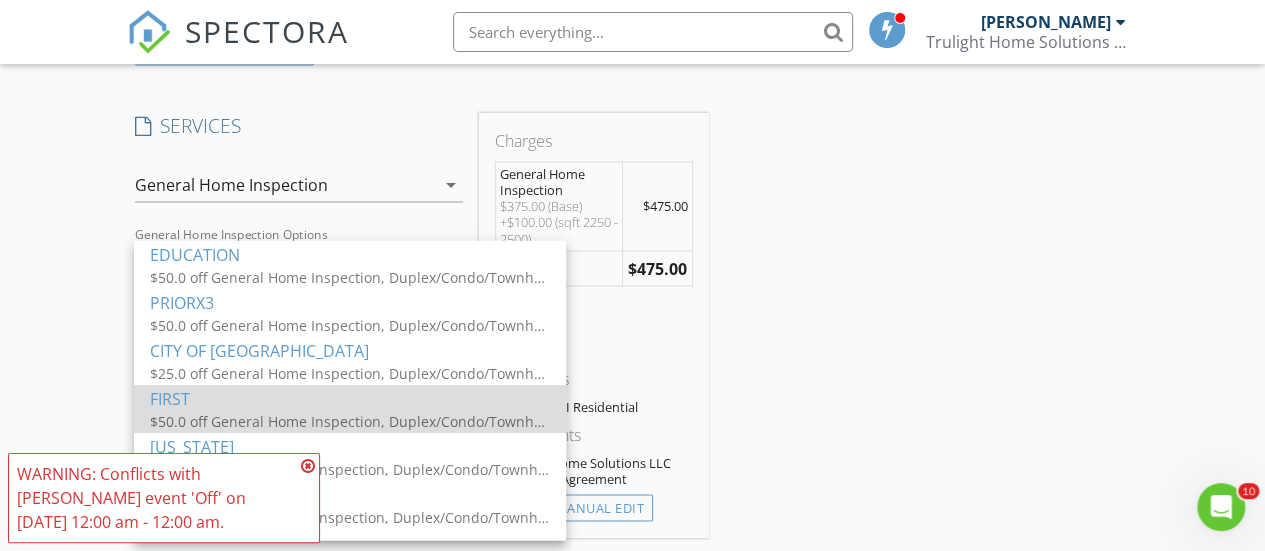 click on "FIRST" at bounding box center [350, 397] 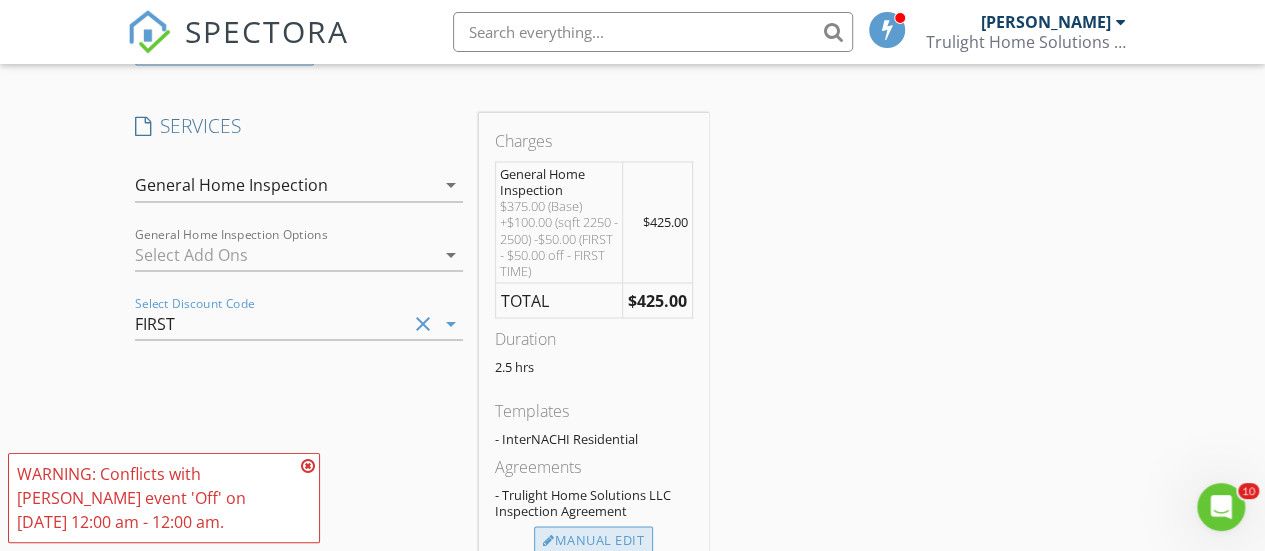 click on "Manual Edit" at bounding box center [593, 540] 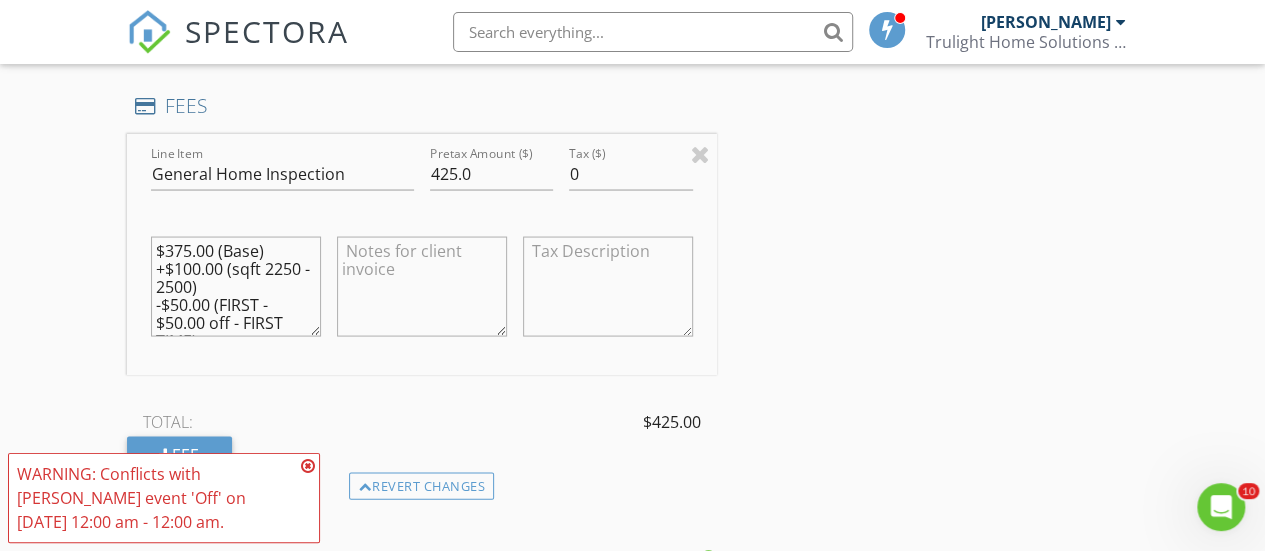 scroll, scrollTop: 1883, scrollLeft: 0, axis: vertical 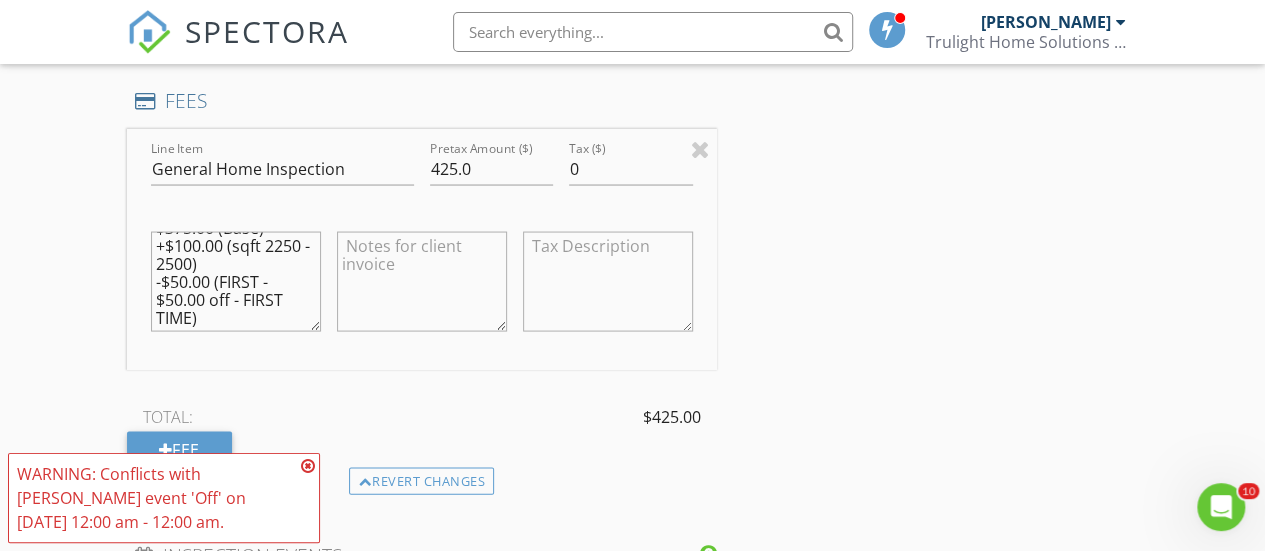 click on "$375.00 (Base)
+$100.00 (sqft 2250 - 2500)
-$50.00 (FIRST - $50.00 off - FIRST TIME)" at bounding box center [236, 281] 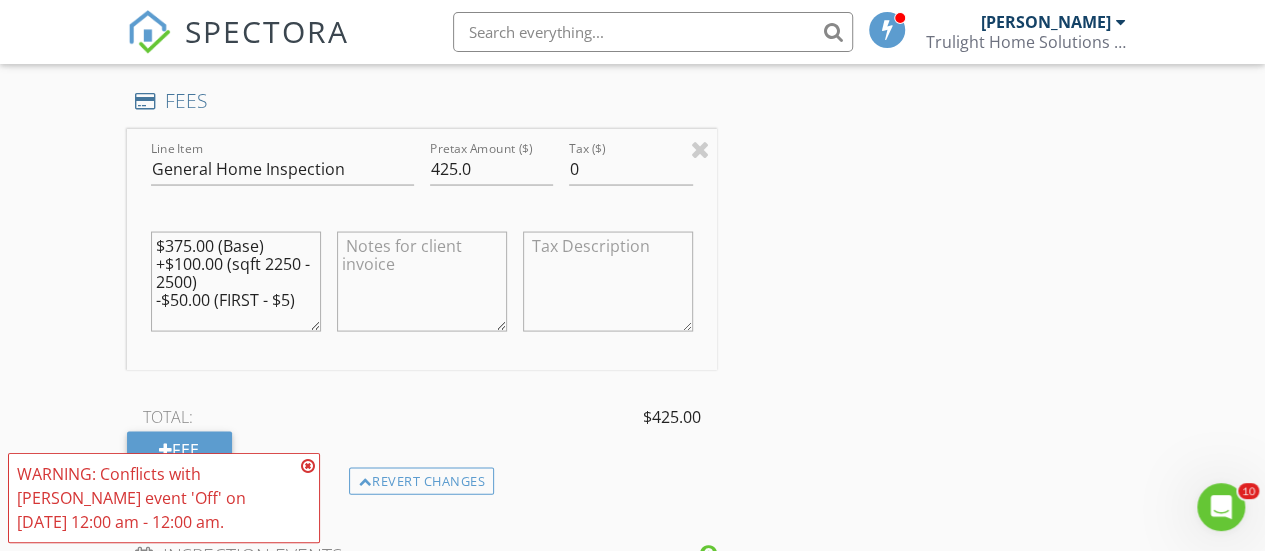 scroll, scrollTop: 0, scrollLeft: 0, axis: both 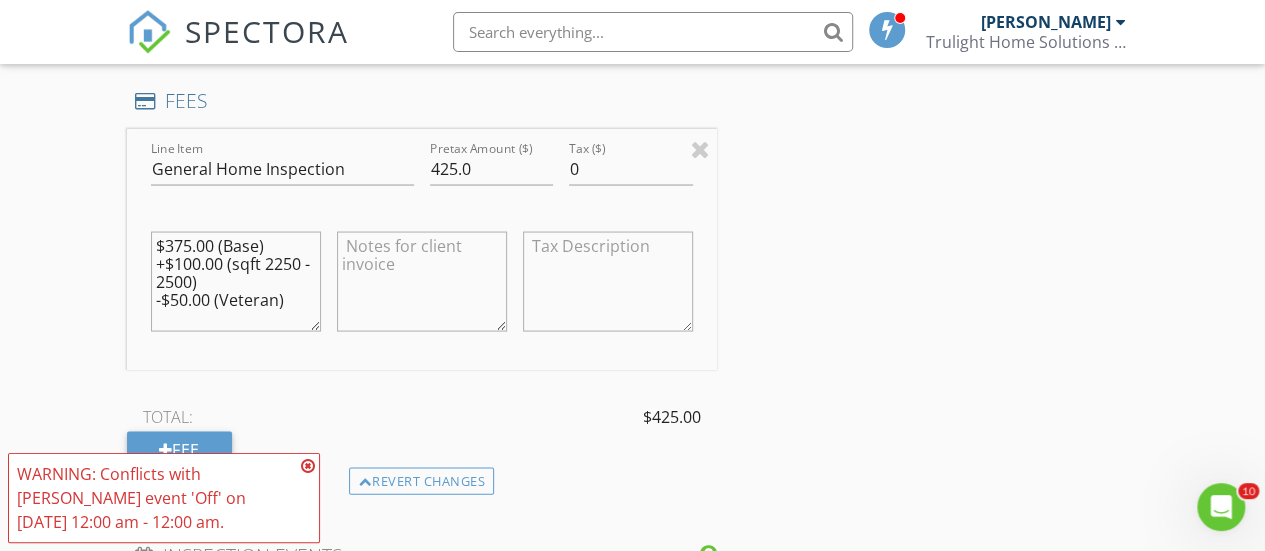 drag, startPoint x: 296, startPoint y: 293, endPoint x: 133, endPoint y: 222, distance: 177.792 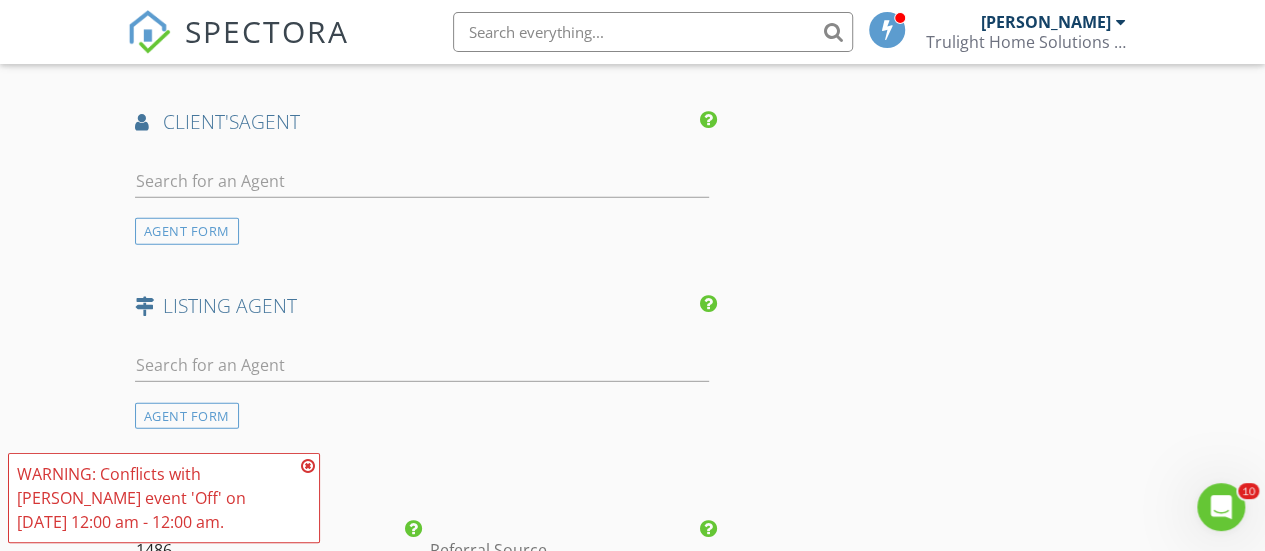 scroll, scrollTop: 2728, scrollLeft: 0, axis: vertical 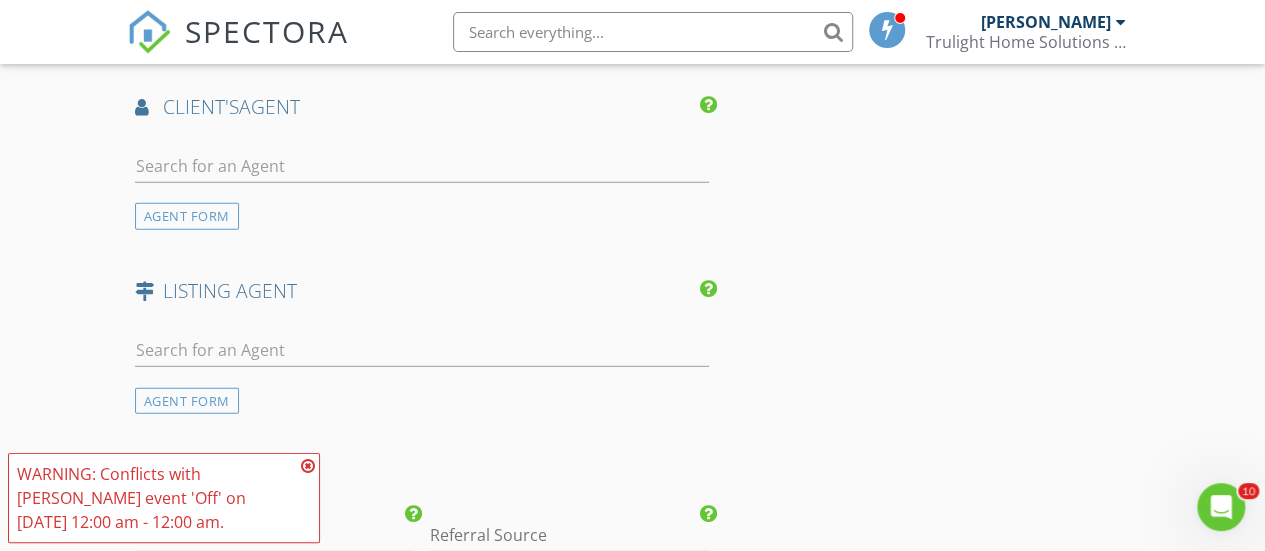 type on "$375.00 (Base)
+$100.00 (sqft 2250 - 2500)
-$50.00 (Veteran)" 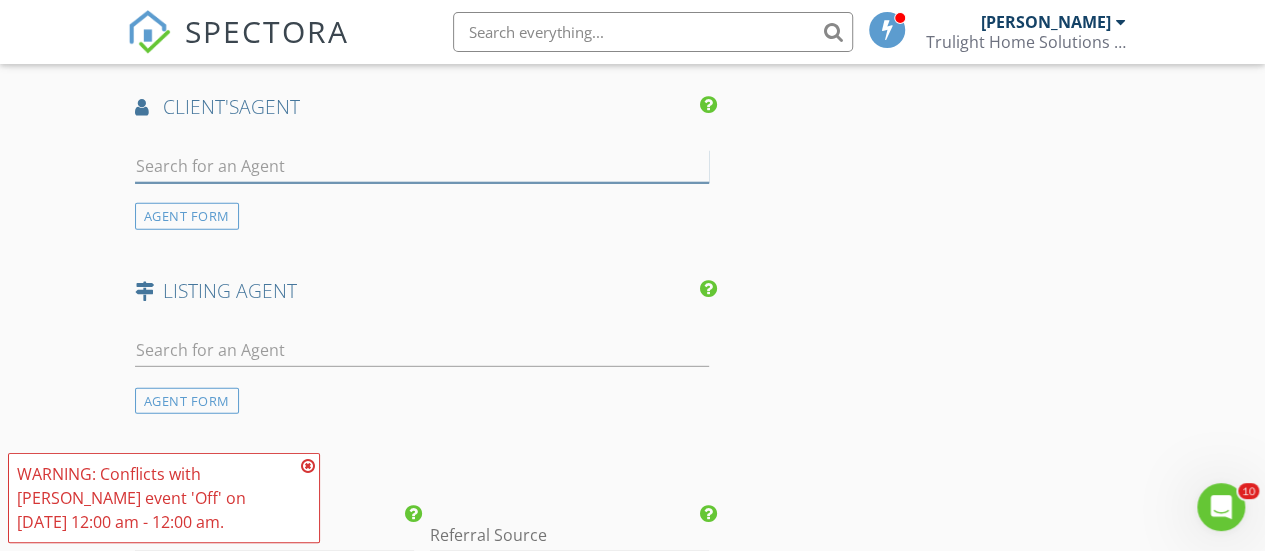 click at bounding box center [422, 166] 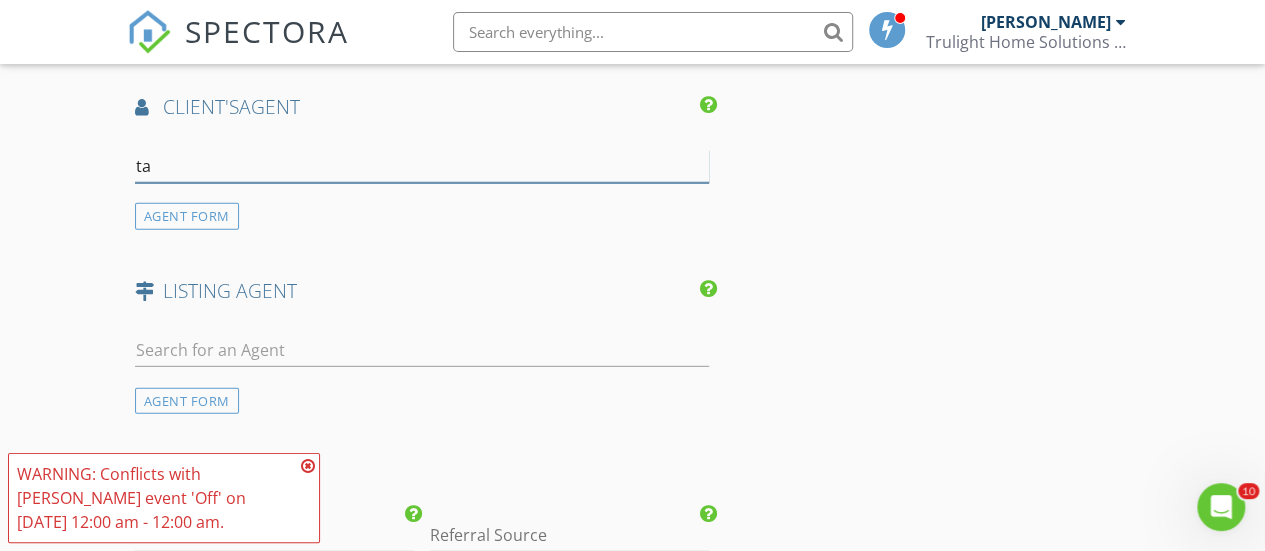 type on "t" 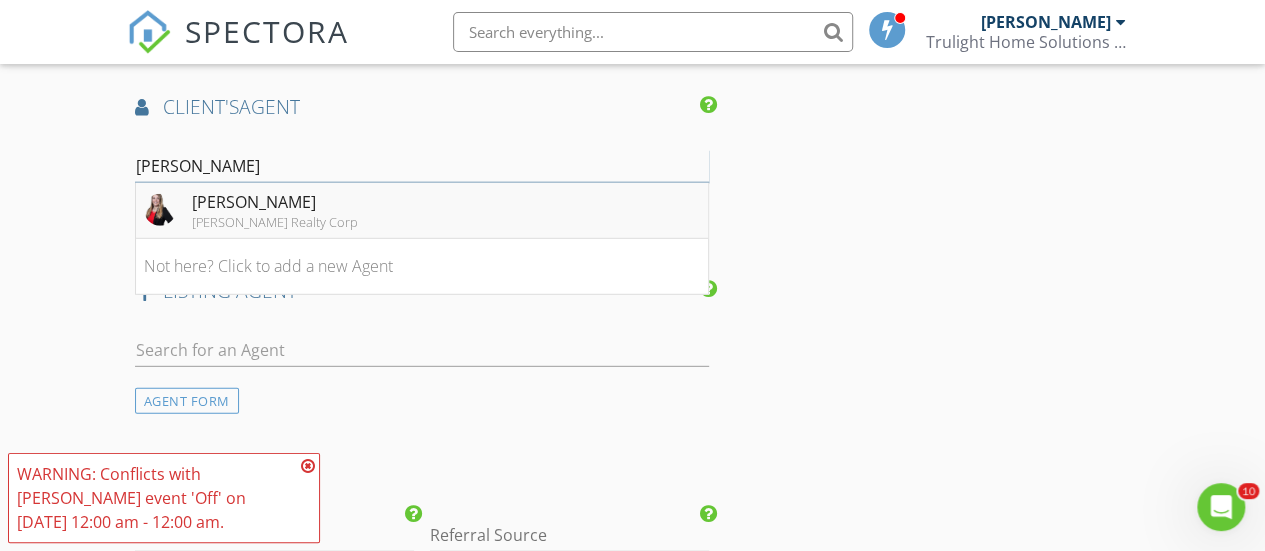 type on "Tatu" 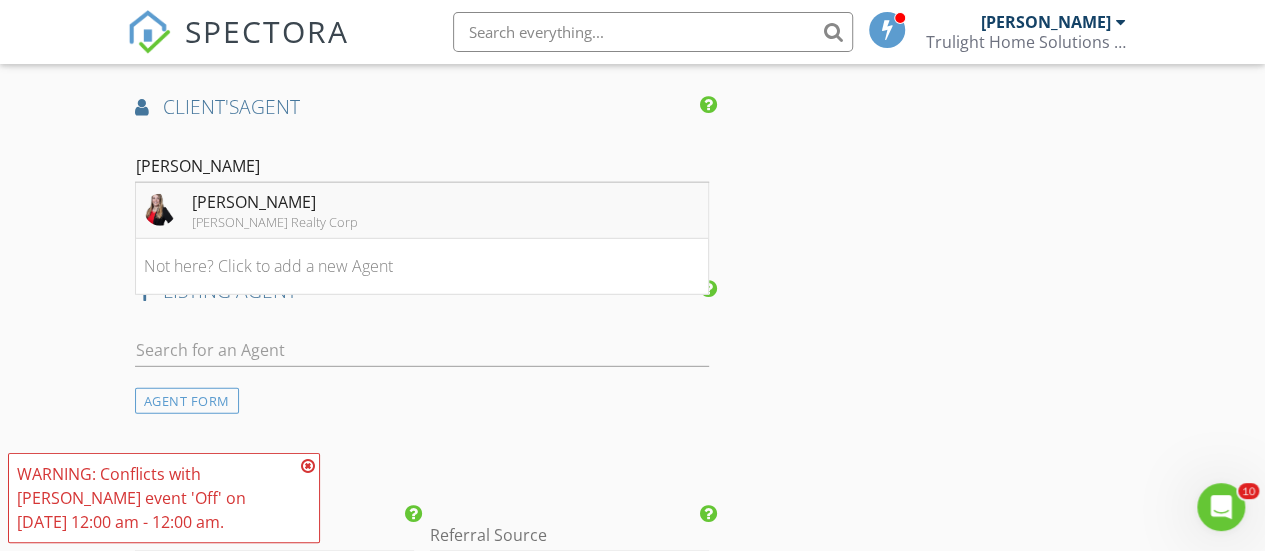 click on "Tatum Taylor" at bounding box center (275, 202) 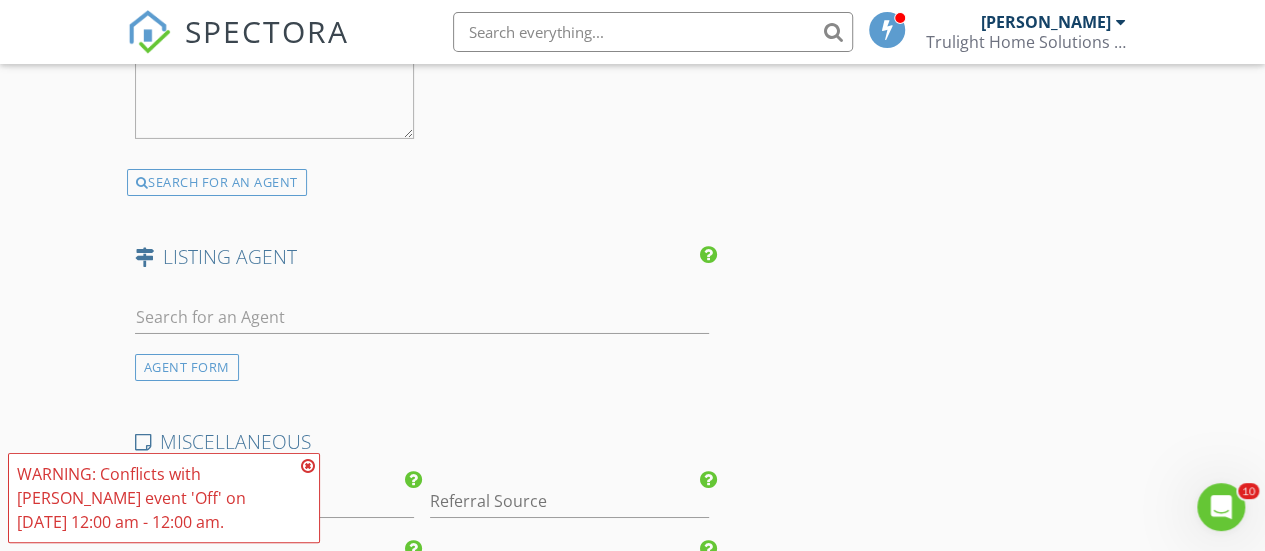 scroll, scrollTop: 3390, scrollLeft: 0, axis: vertical 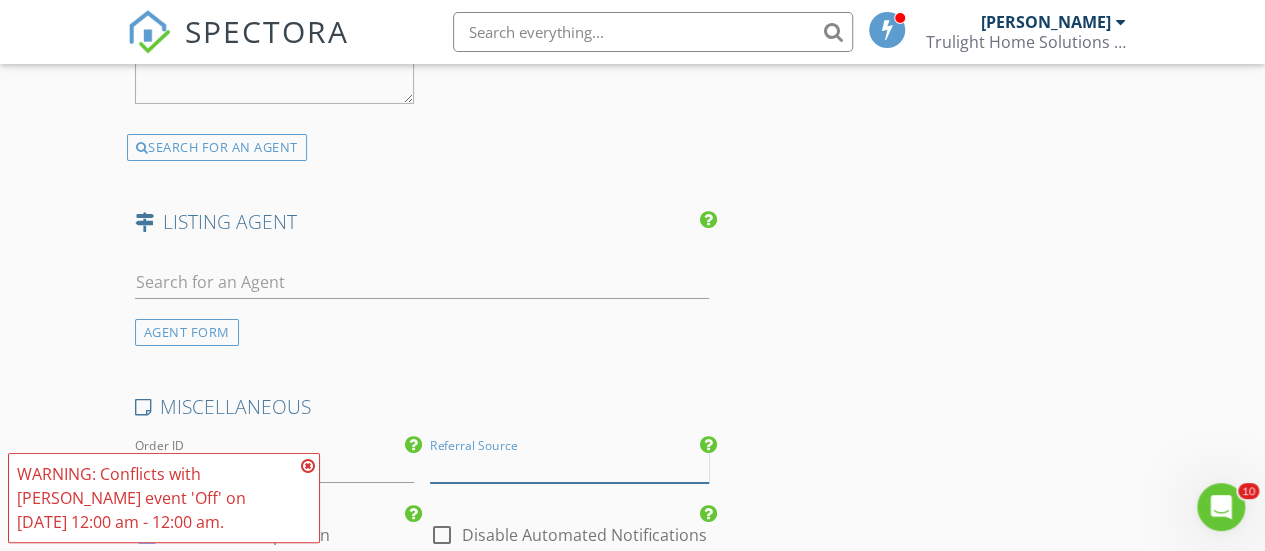 click at bounding box center [569, 466] 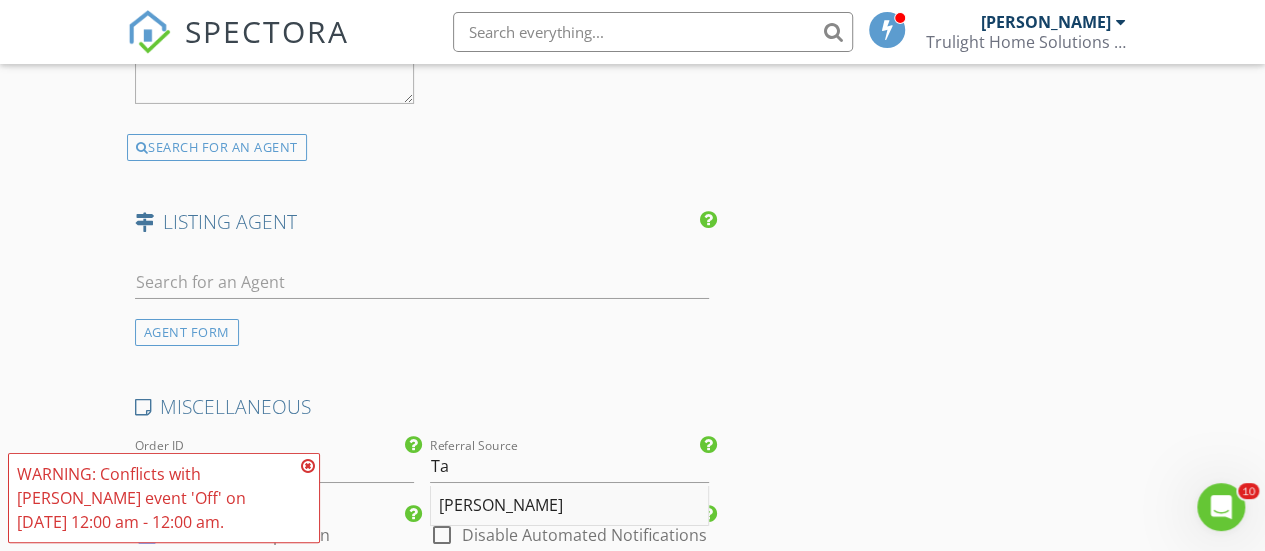 click on "Tatum Taylor" at bounding box center (569, 506) 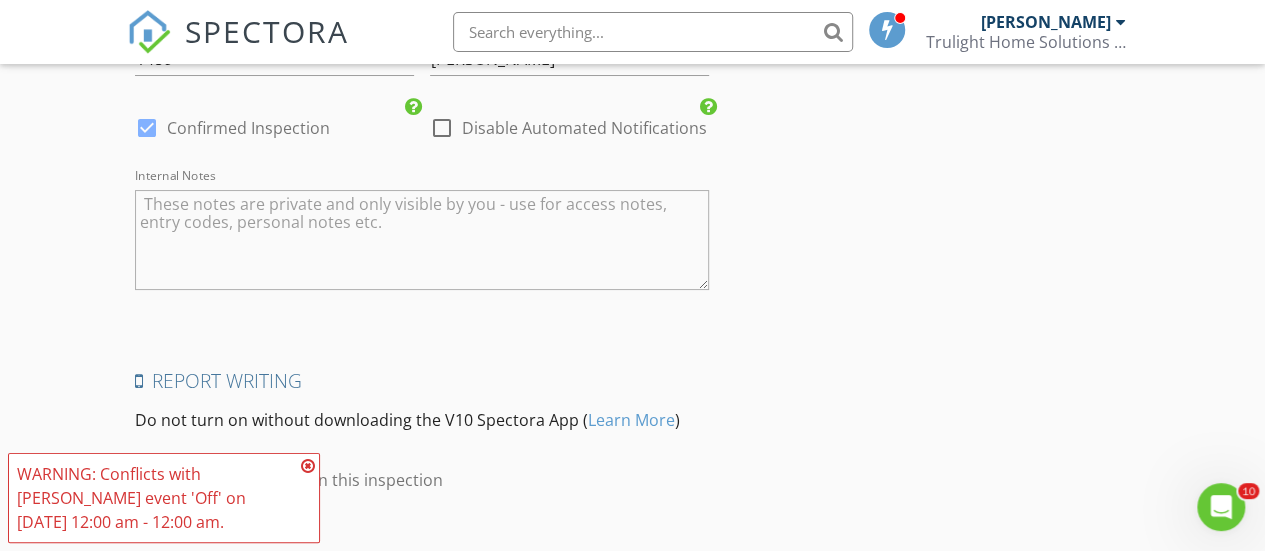 scroll, scrollTop: 3917, scrollLeft: 0, axis: vertical 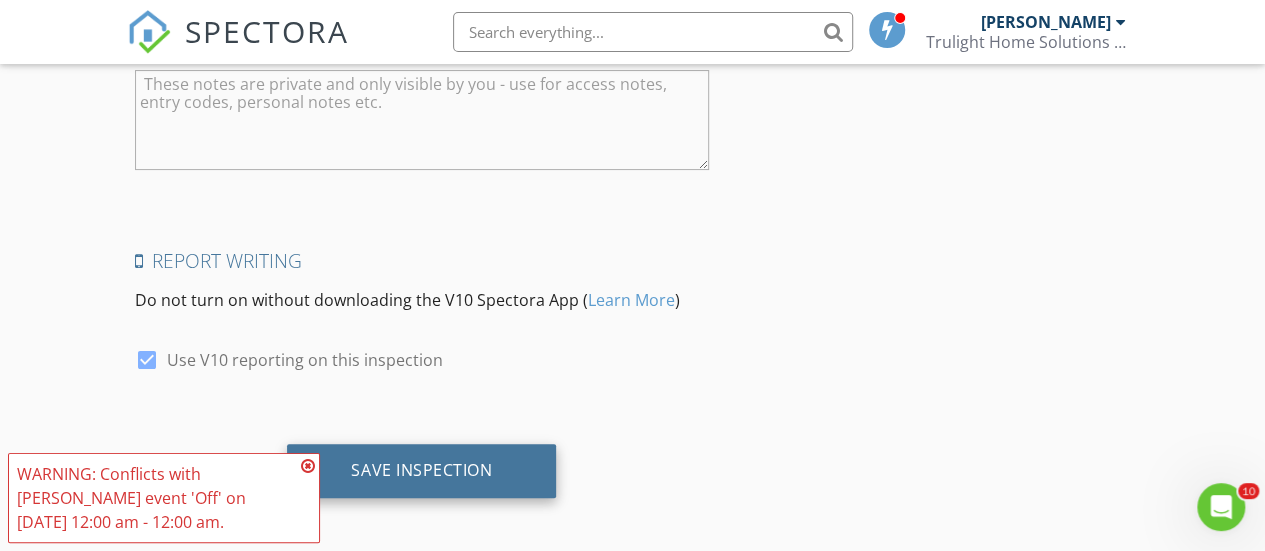 click on "Save Inspection" at bounding box center [421, 470] 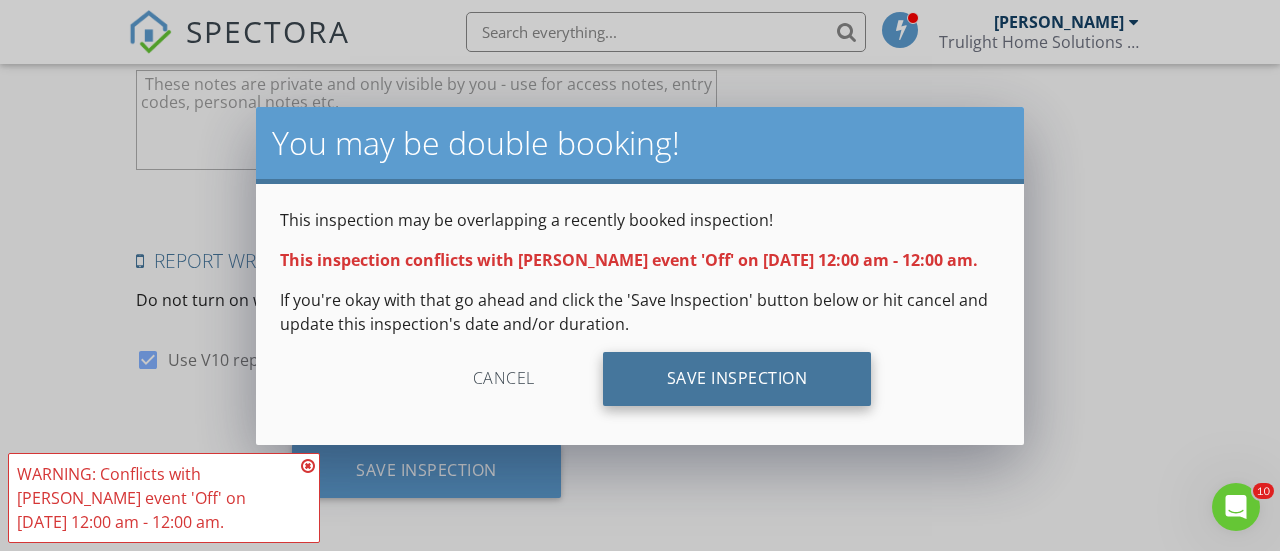 click on "Save Inspection" at bounding box center [737, 379] 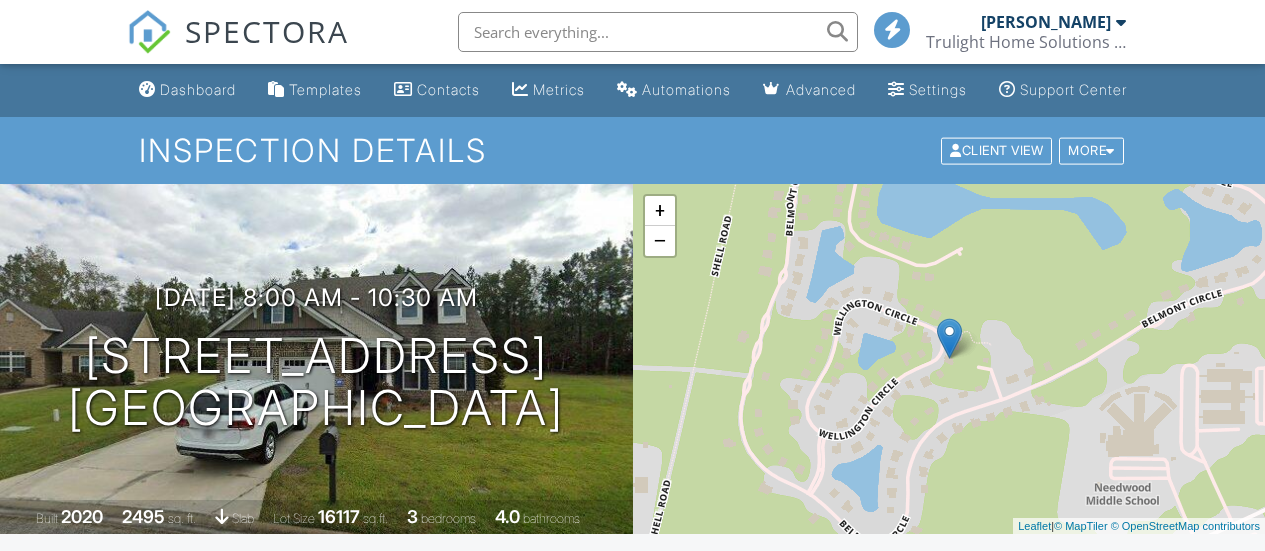scroll, scrollTop: 0, scrollLeft: 0, axis: both 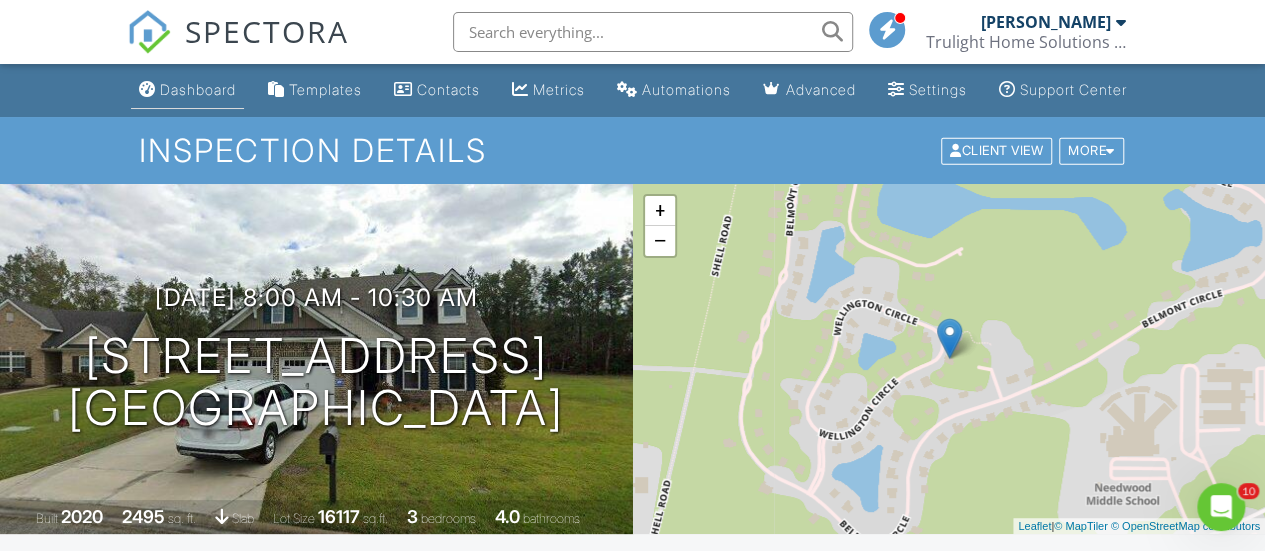 click on "Dashboard" at bounding box center (198, 89) 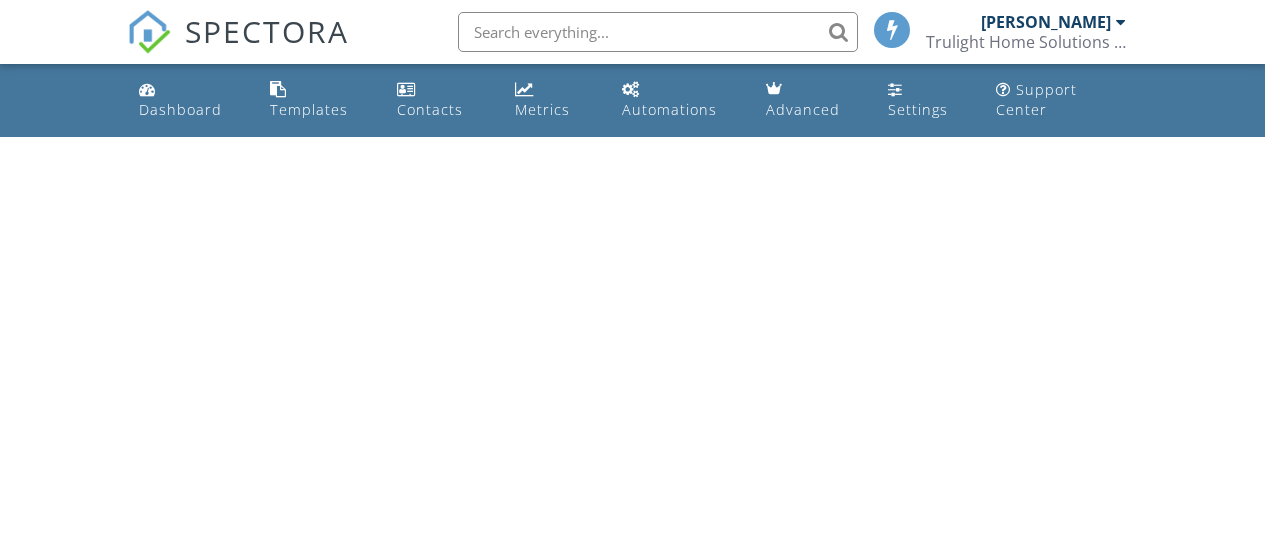 scroll, scrollTop: 0, scrollLeft: 0, axis: both 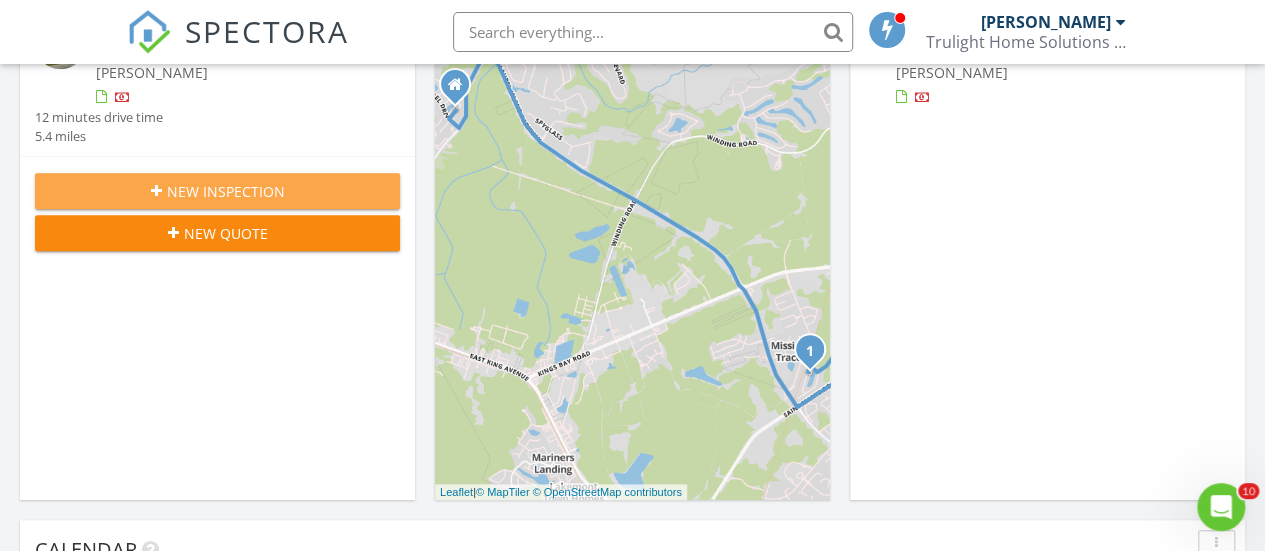 click on "New Inspection" at bounding box center (217, 191) 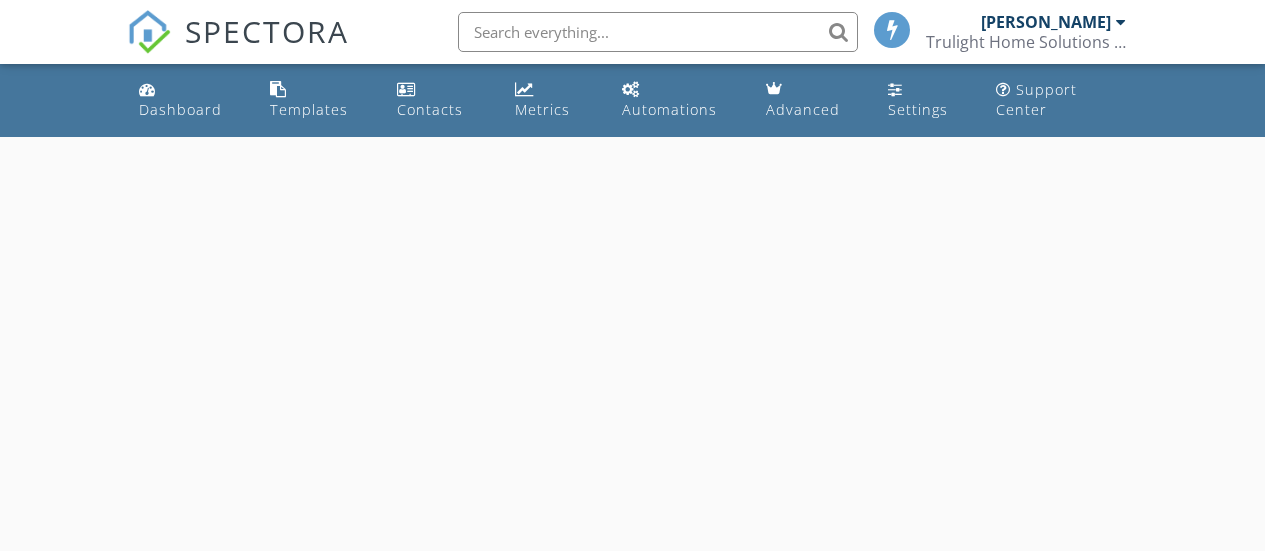 scroll, scrollTop: 0, scrollLeft: 0, axis: both 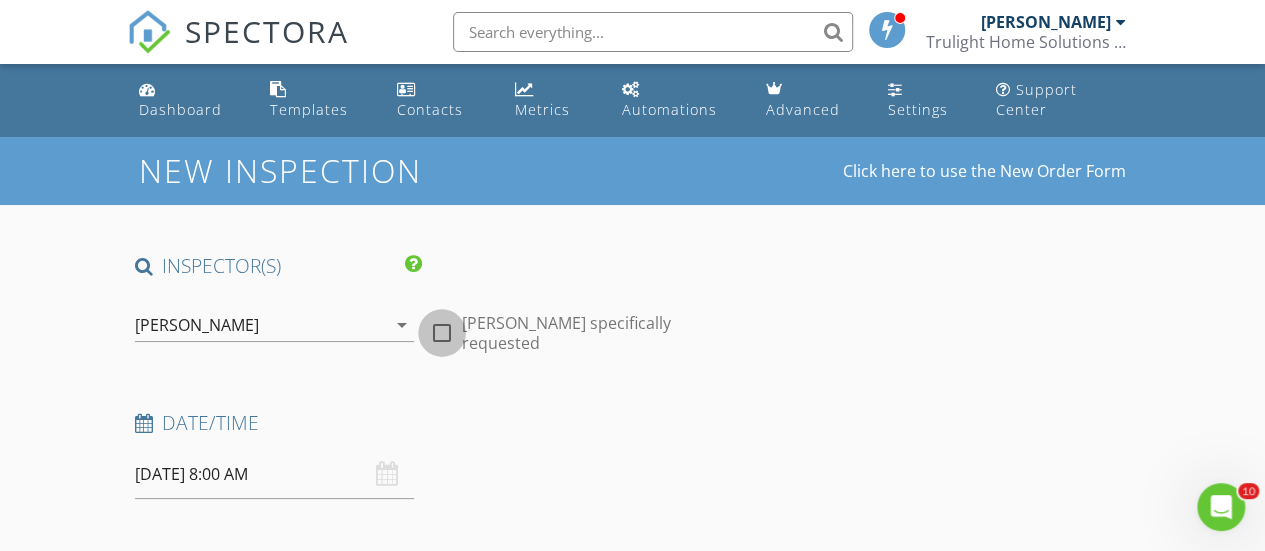 click at bounding box center (442, 333) 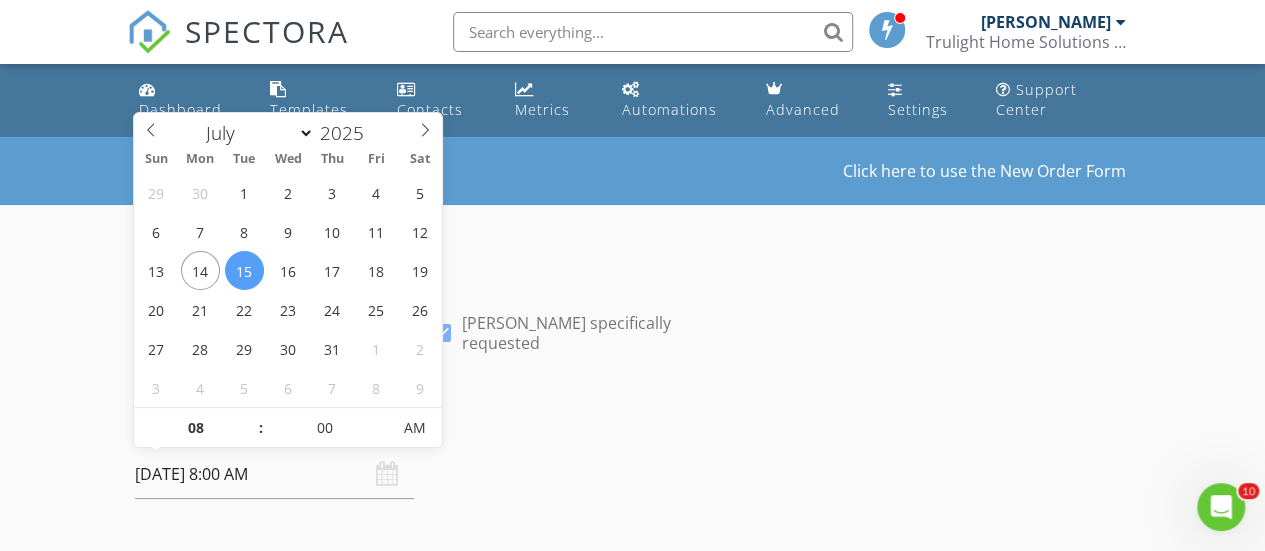 click on "[DATE] 8:00 AM" at bounding box center [274, 474] 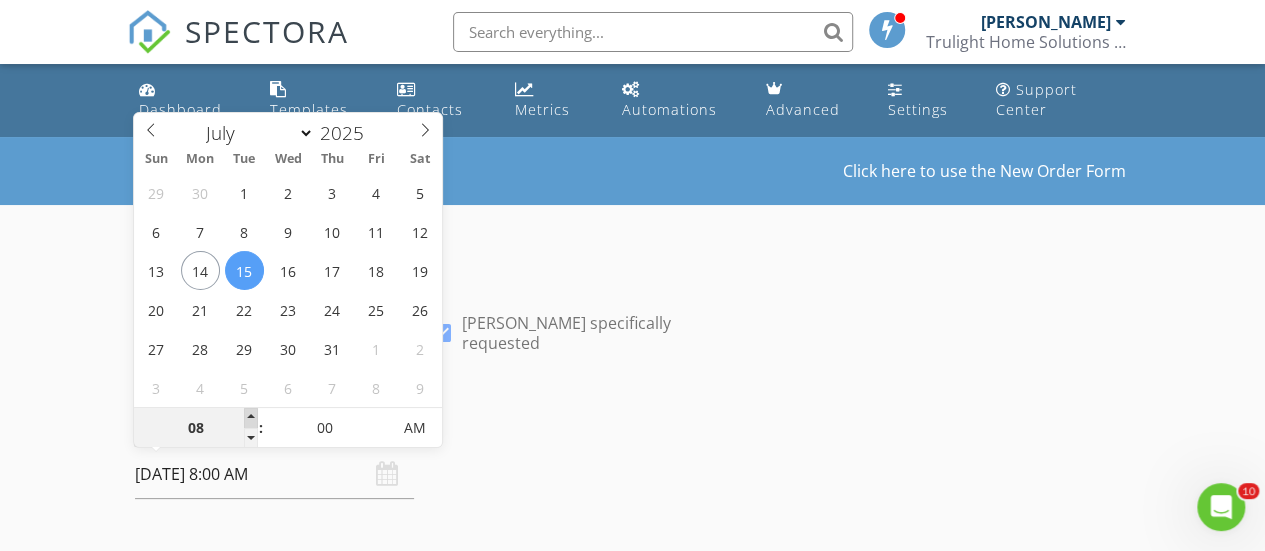 type on "09" 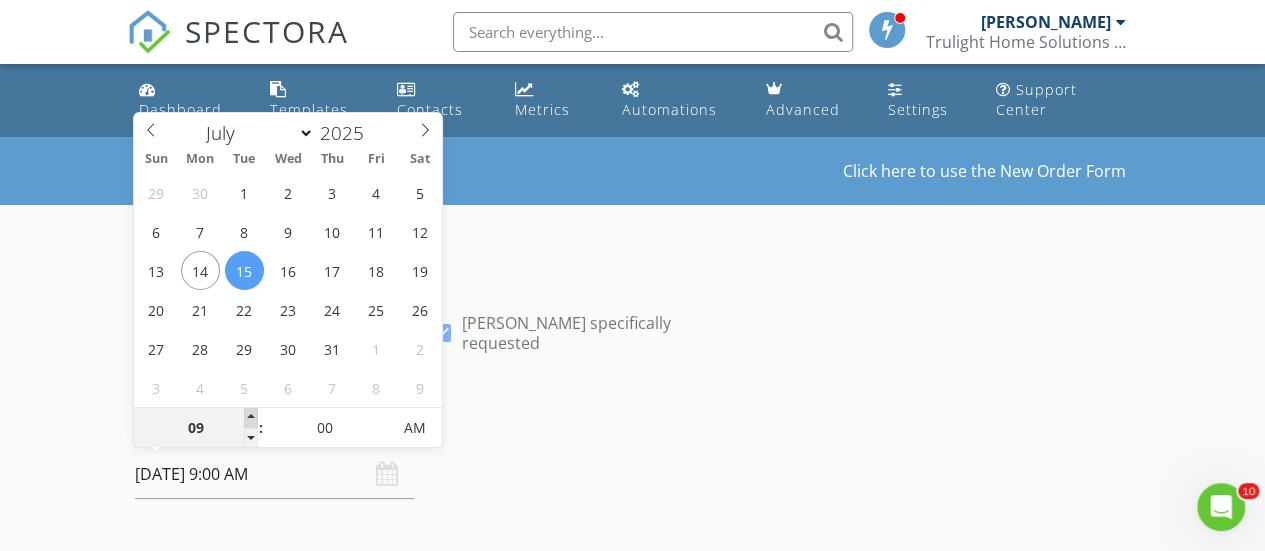 click at bounding box center (251, 418) 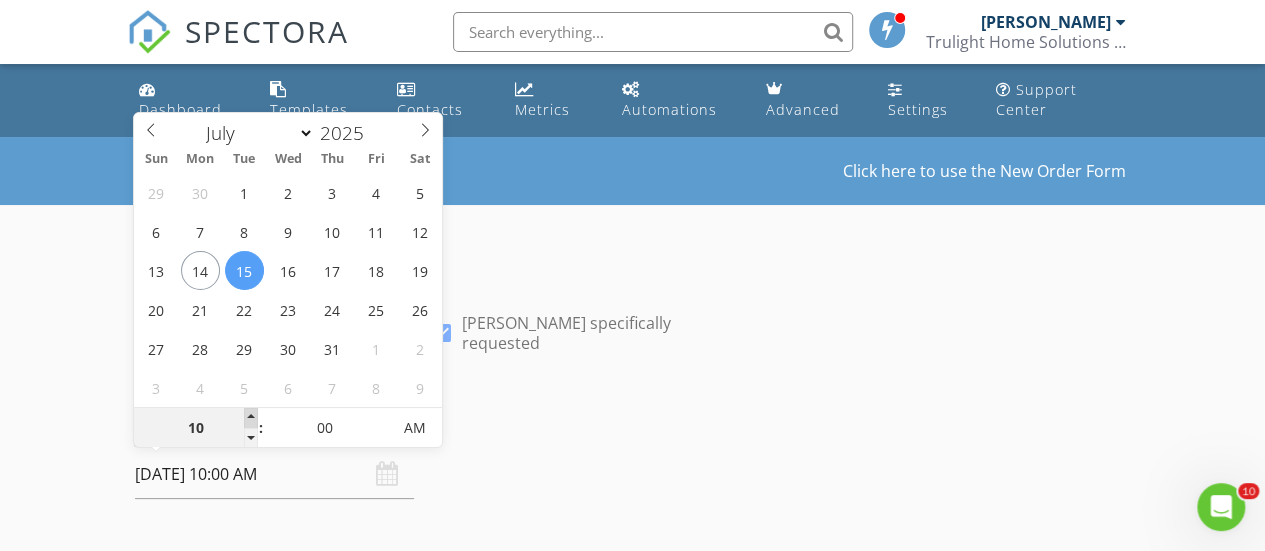 click at bounding box center [251, 418] 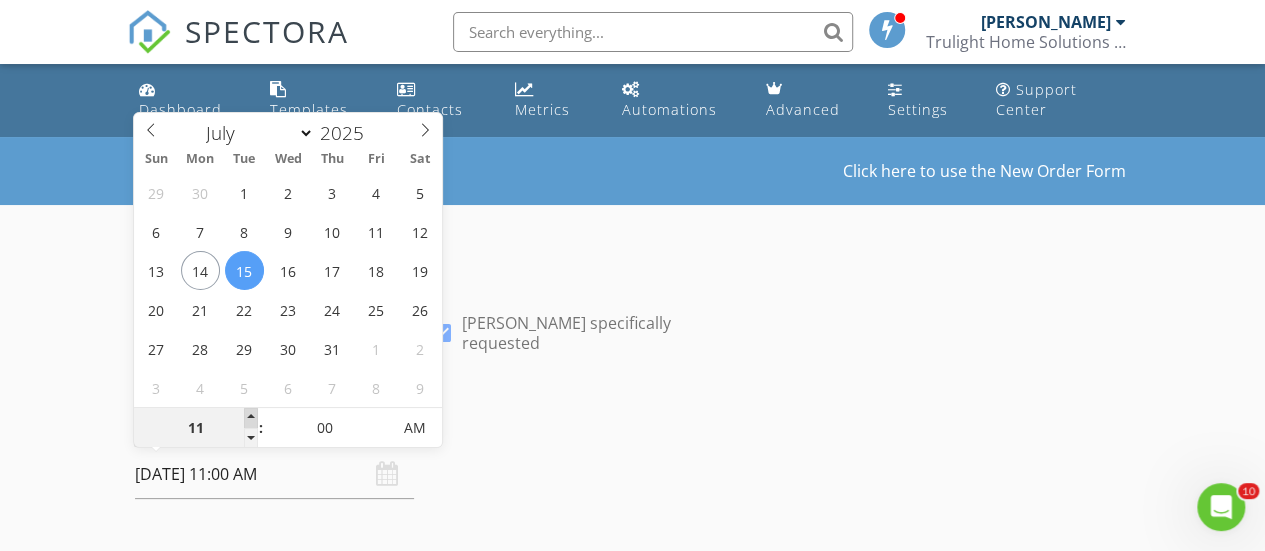 click at bounding box center (251, 418) 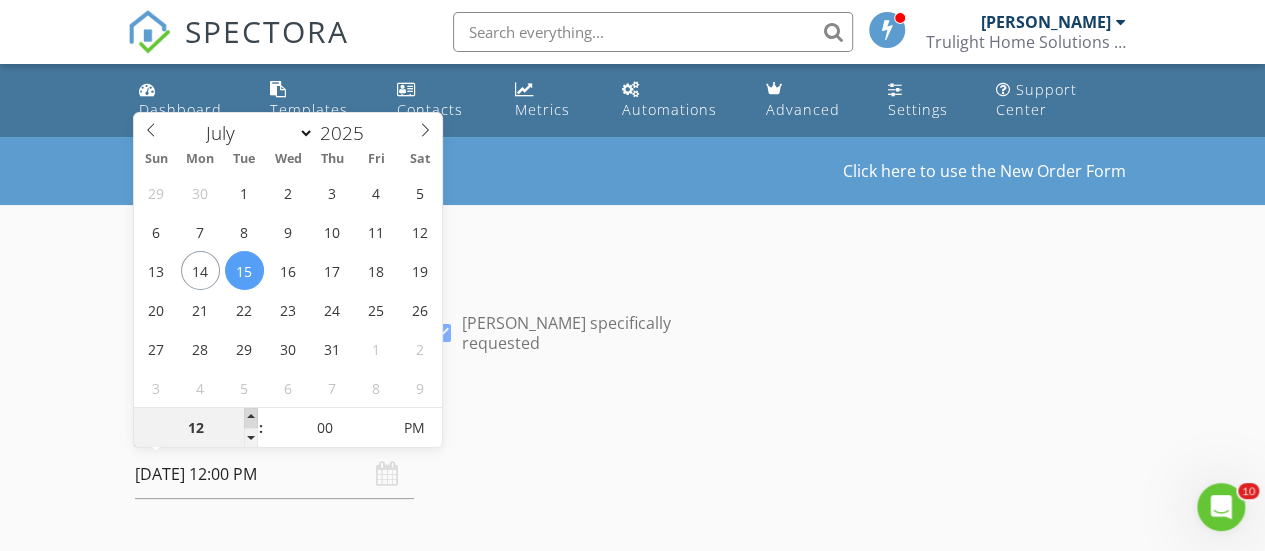 click at bounding box center [251, 418] 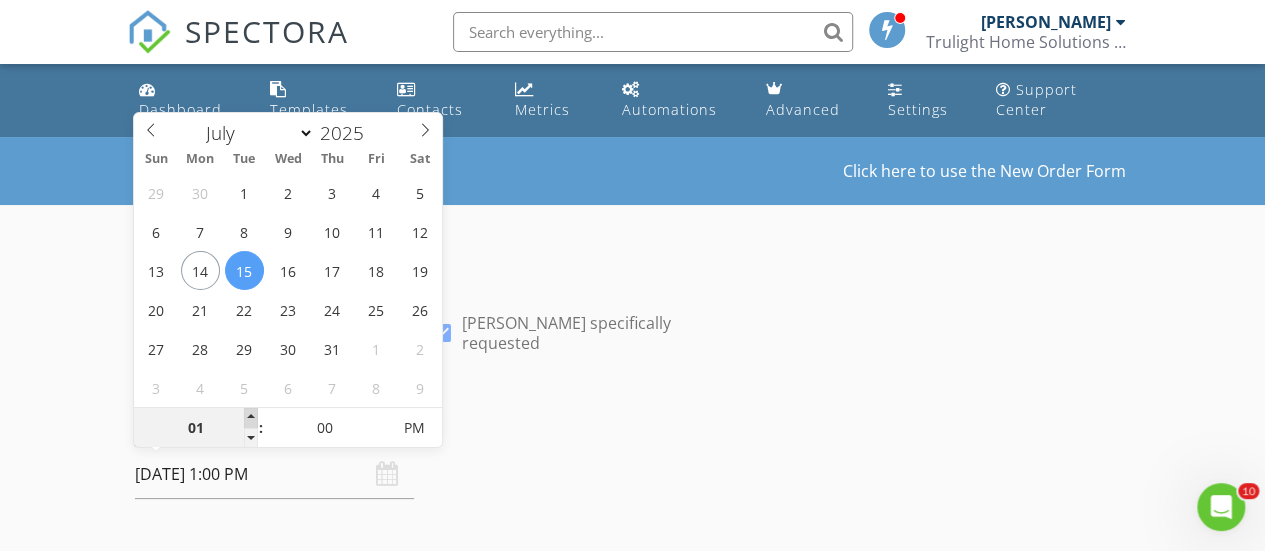 click at bounding box center [251, 418] 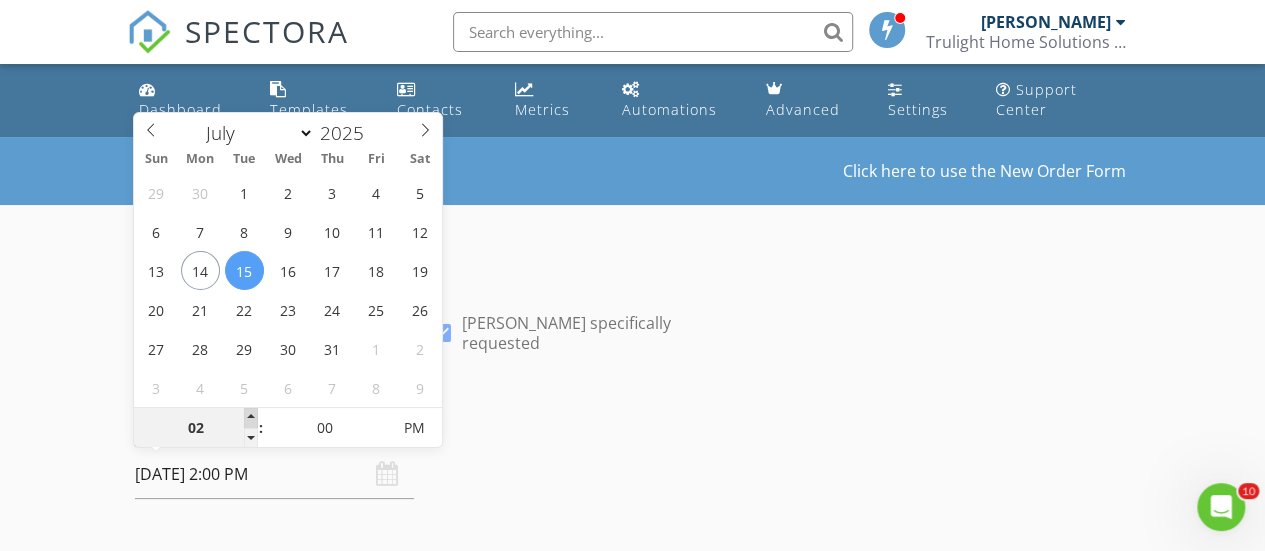 click at bounding box center (251, 418) 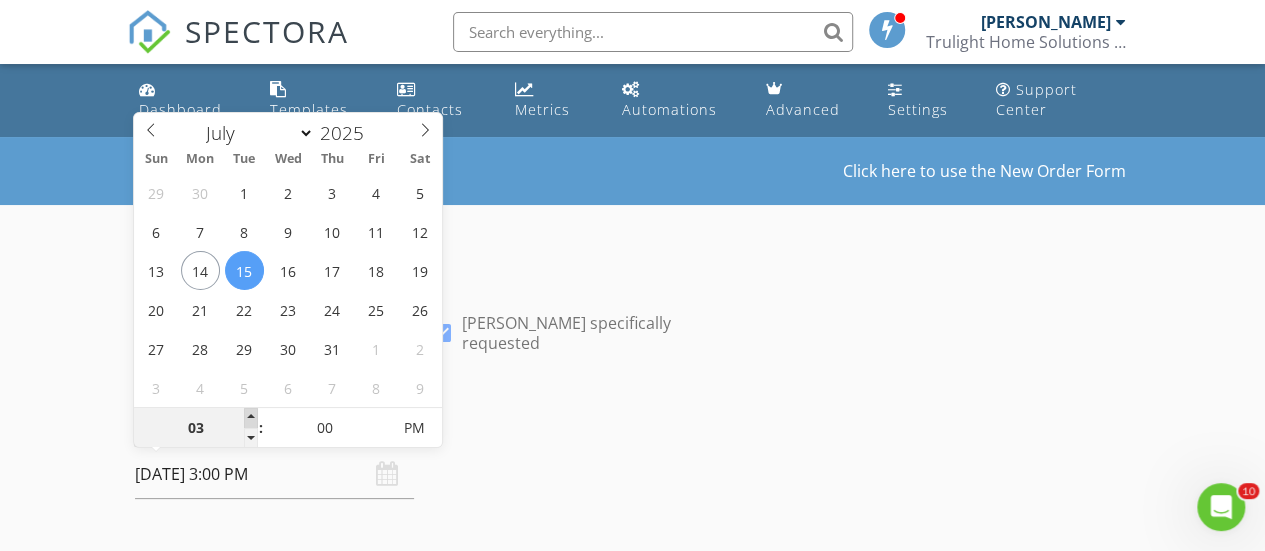 click at bounding box center [251, 418] 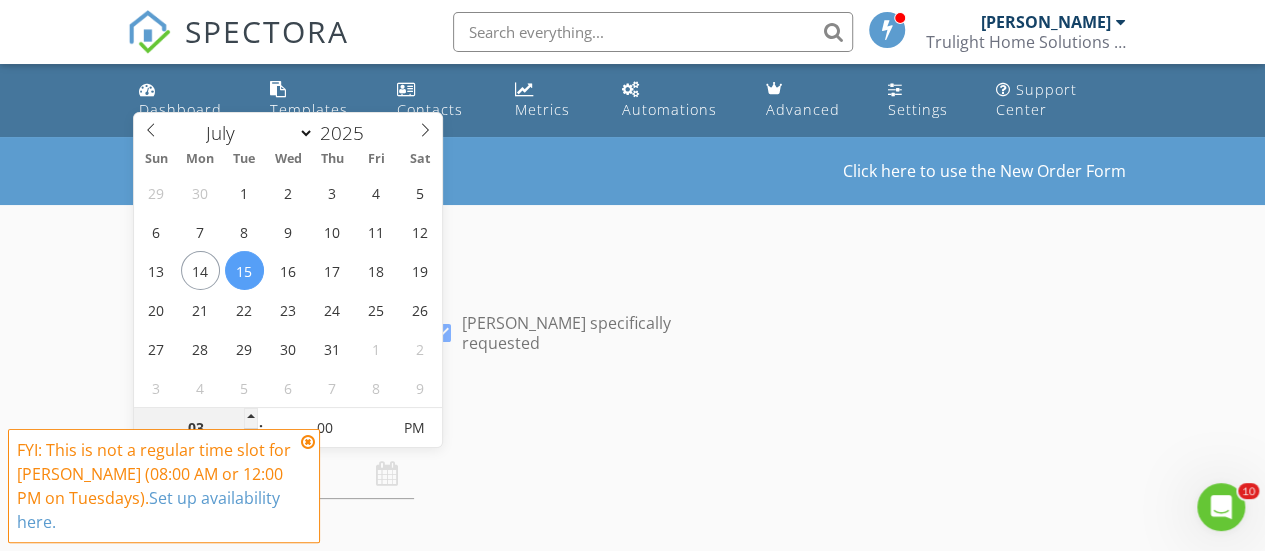 type on "02" 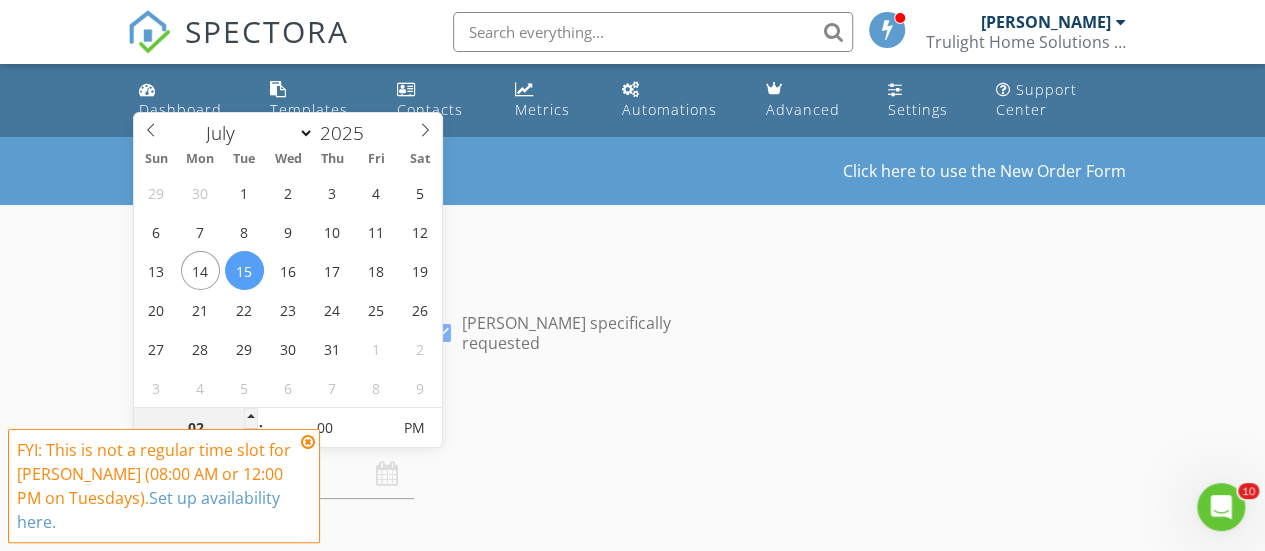 click at bounding box center [251, 438] 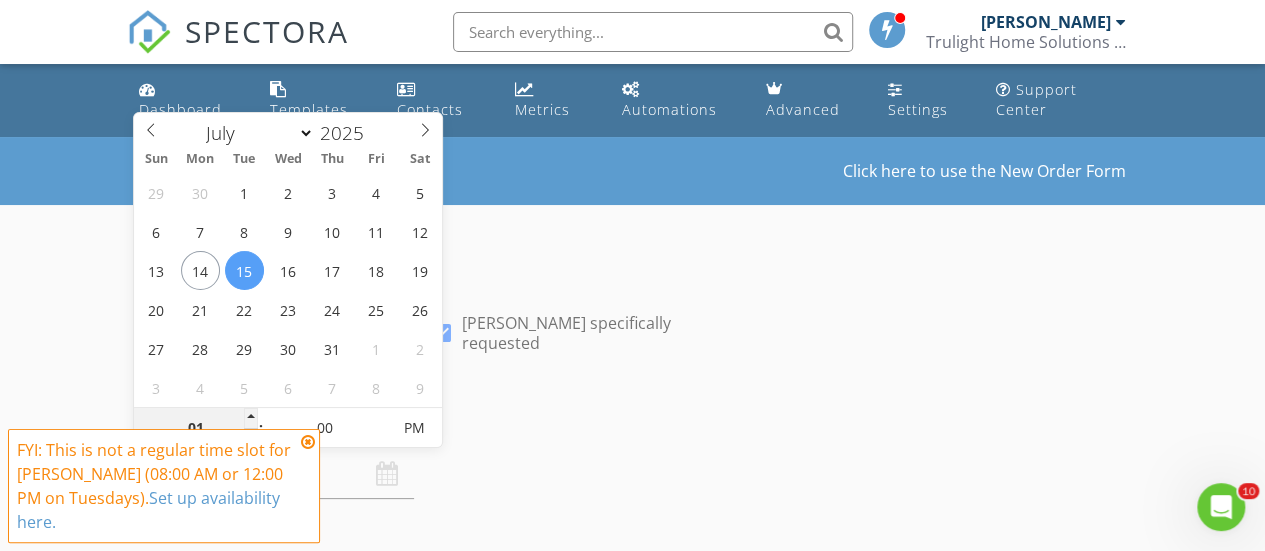 click at bounding box center [251, 438] 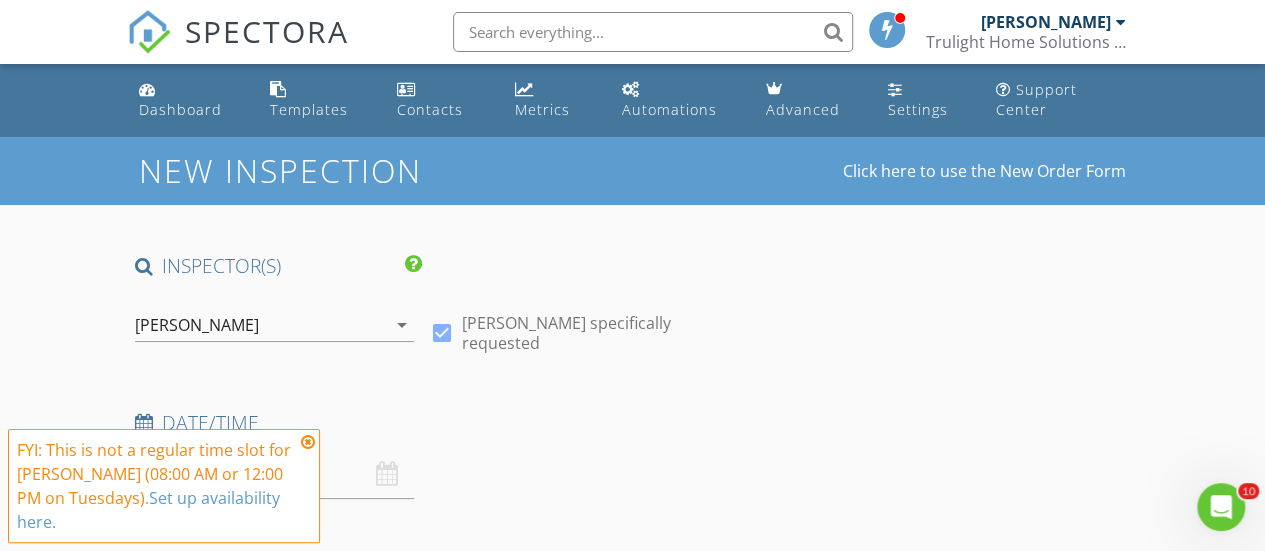 click at bounding box center [308, 442] 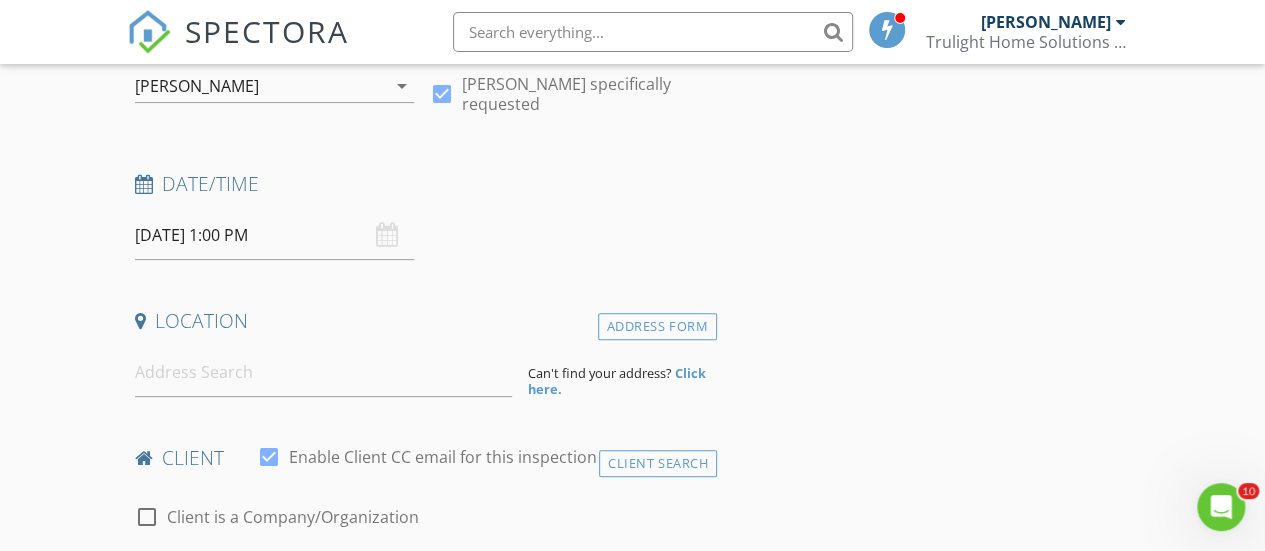 scroll, scrollTop: 243, scrollLeft: 0, axis: vertical 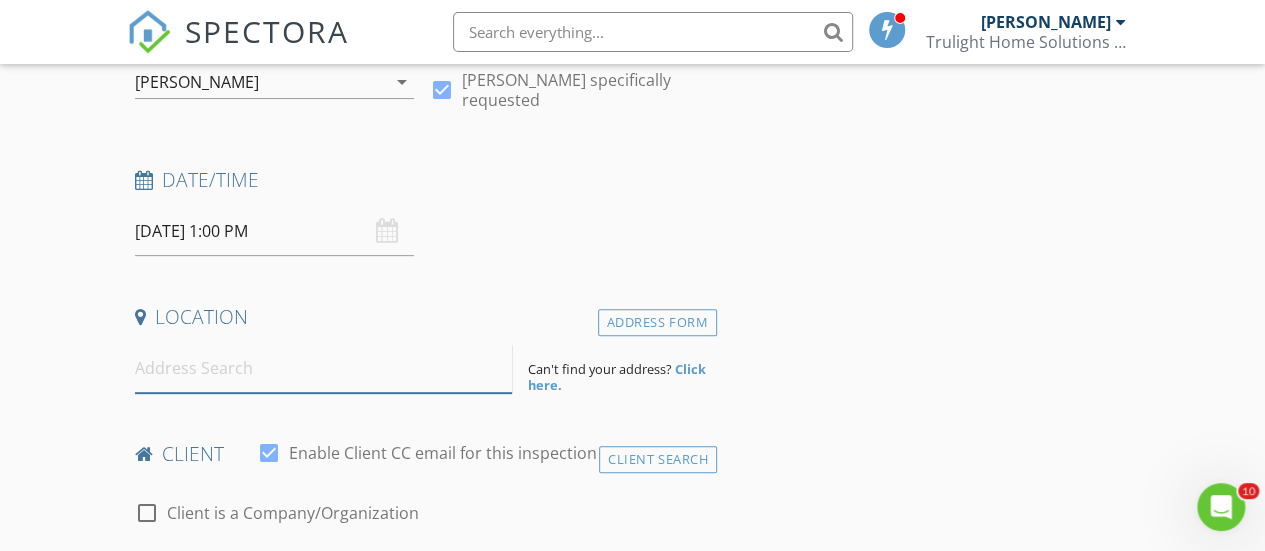 click at bounding box center (324, 368) 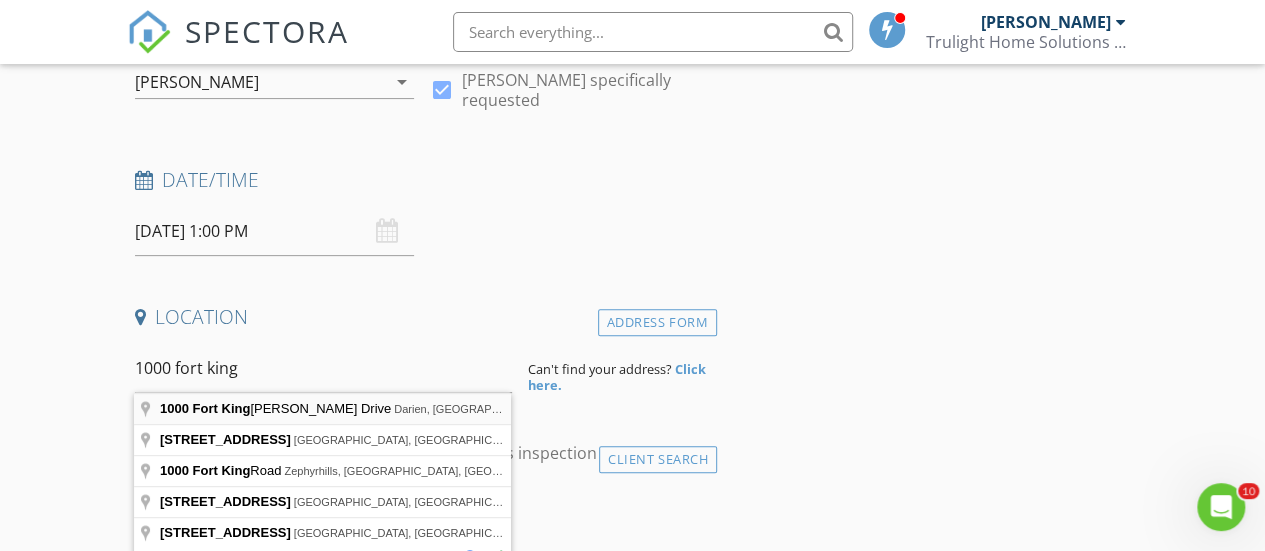 type on "1000 Fort King George Drive, Darien, GA, USA" 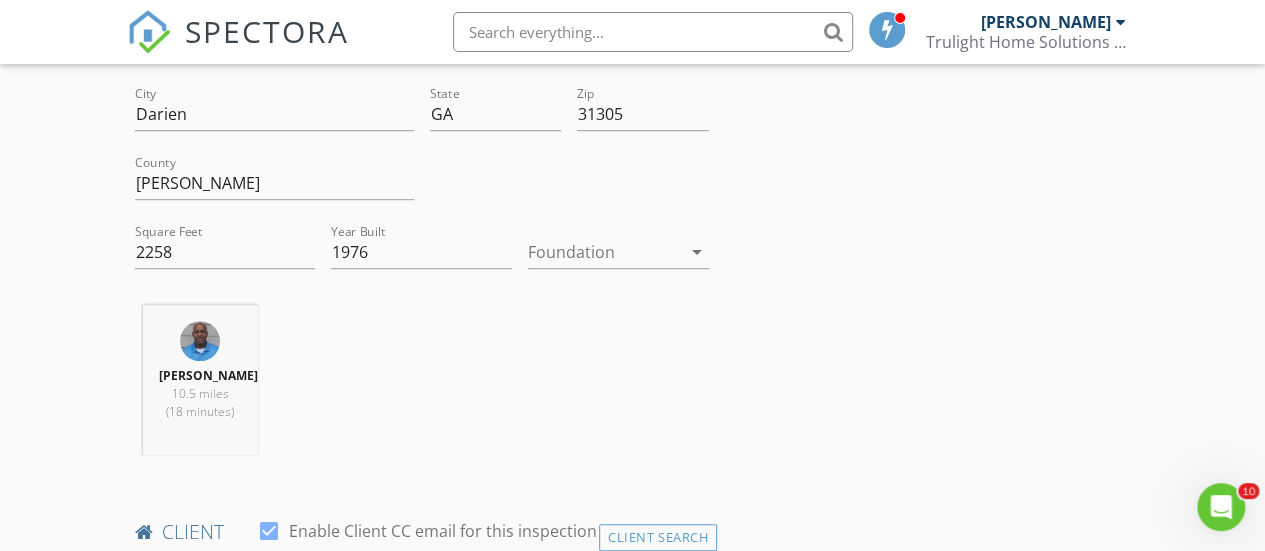 scroll, scrollTop: 583, scrollLeft: 0, axis: vertical 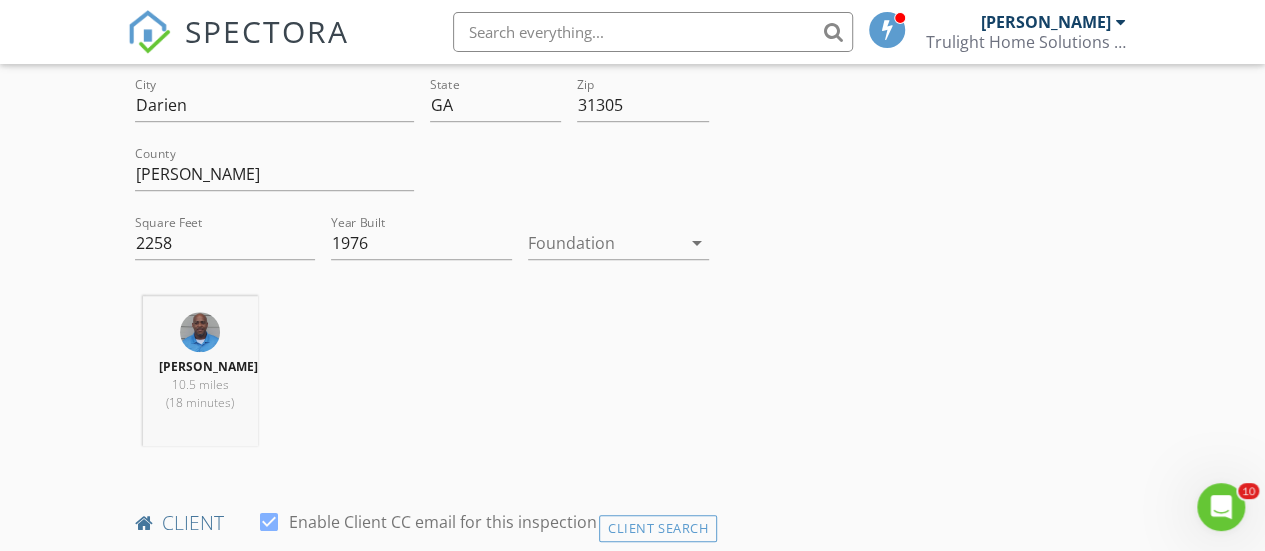 click at bounding box center [604, 243] 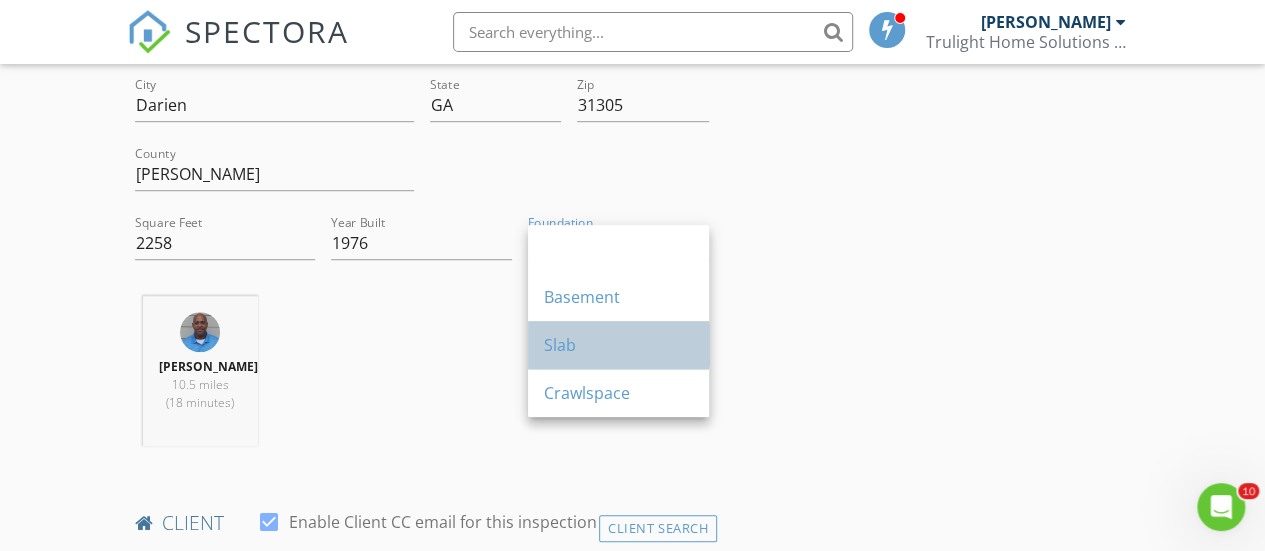 click on "Slab" at bounding box center (618, 345) 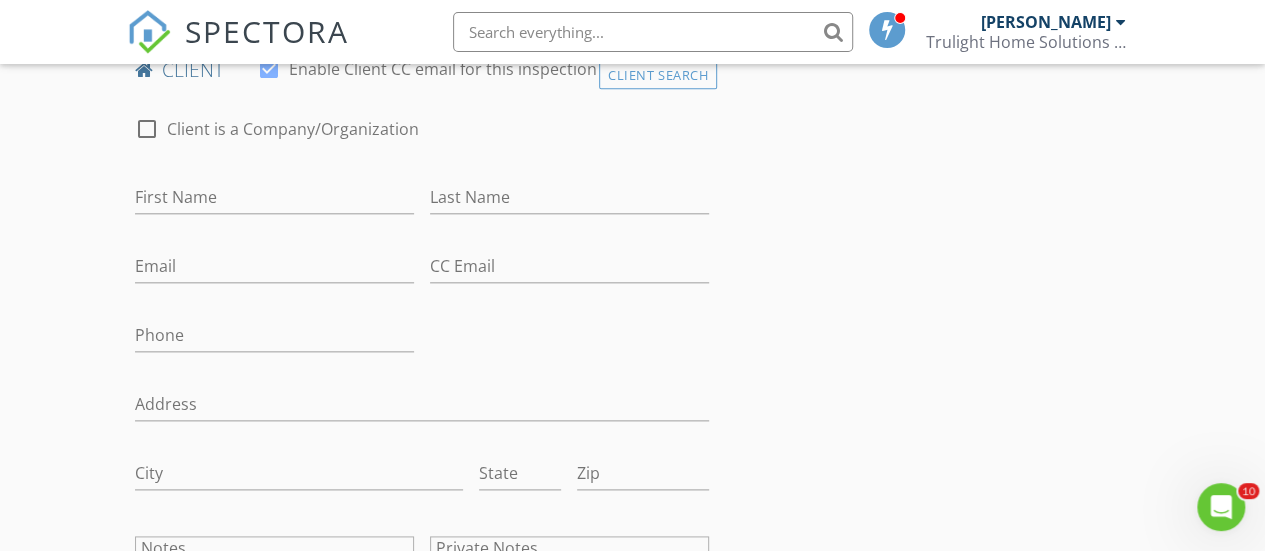 scroll, scrollTop: 1040, scrollLeft: 0, axis: vertical 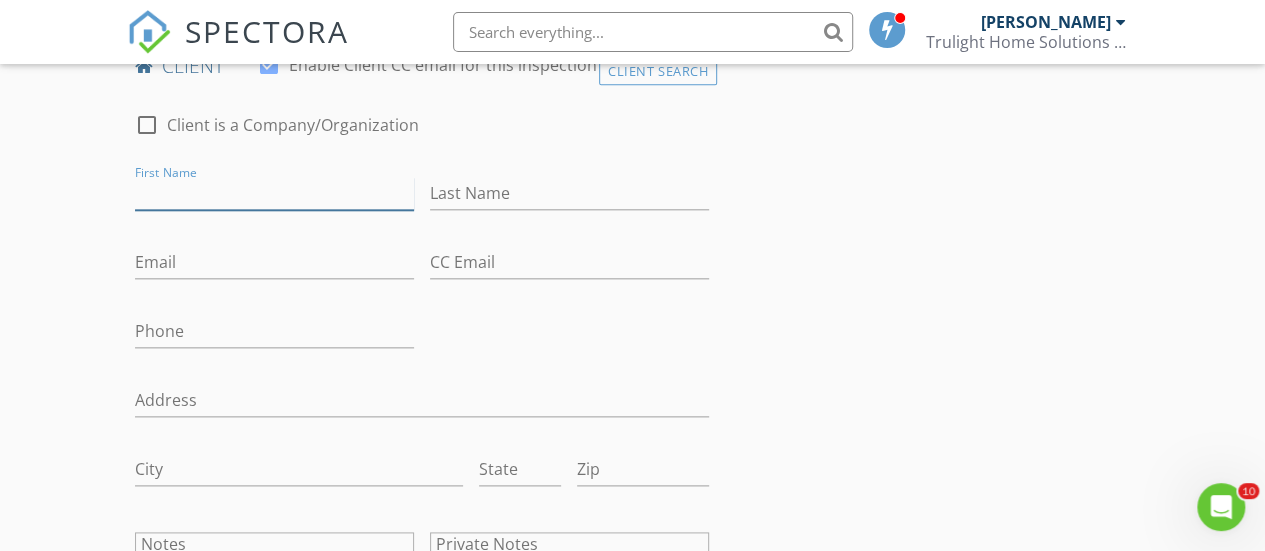 click on "First Name" at bounding box center (274, 193) 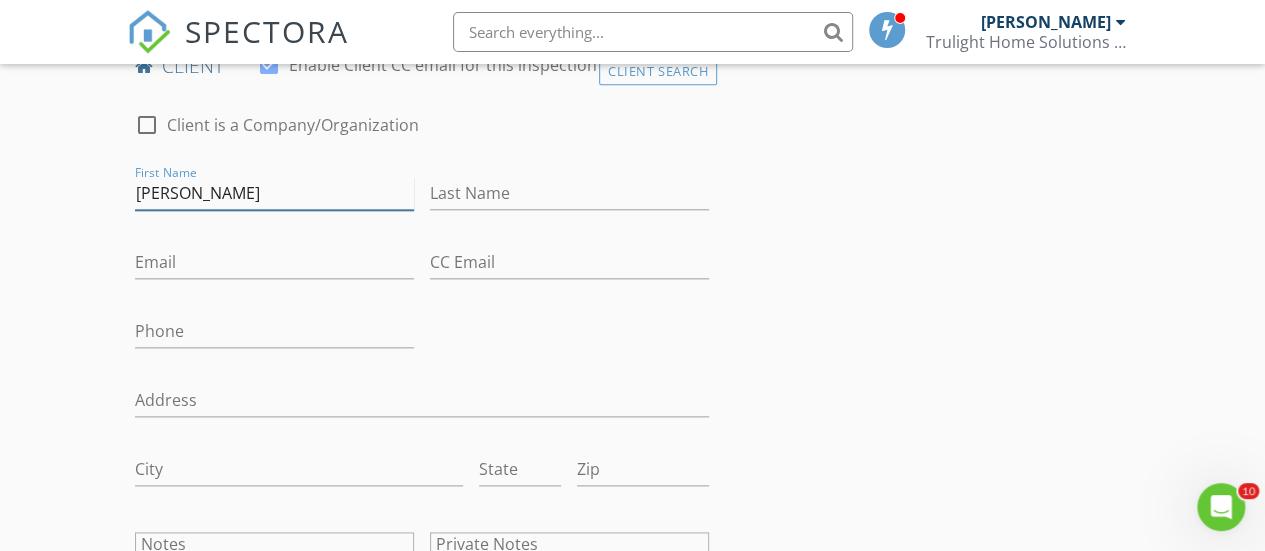 type on "[PERSON_NAME]" 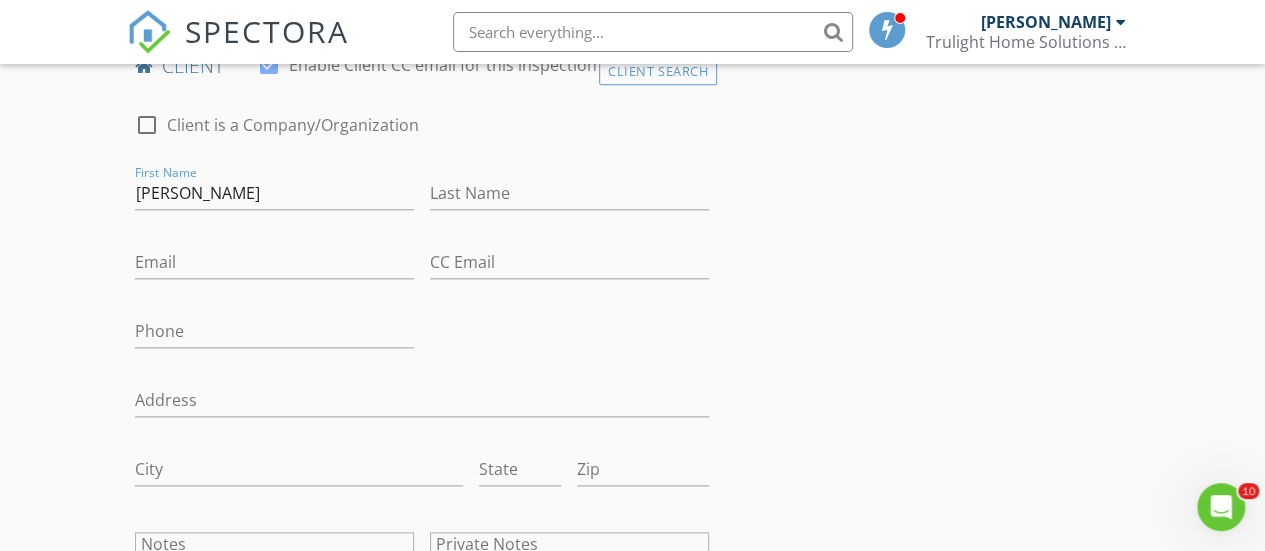 click on "Last Name" at bounding box center (569, 197) 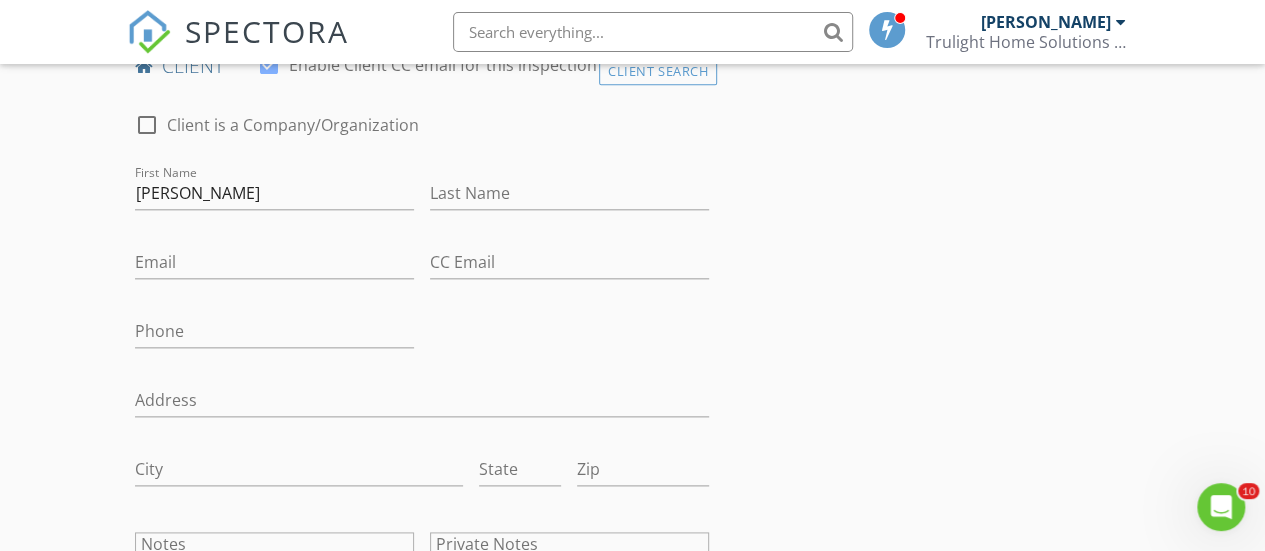 click on "Last Name" at bounding box center [569, 197] 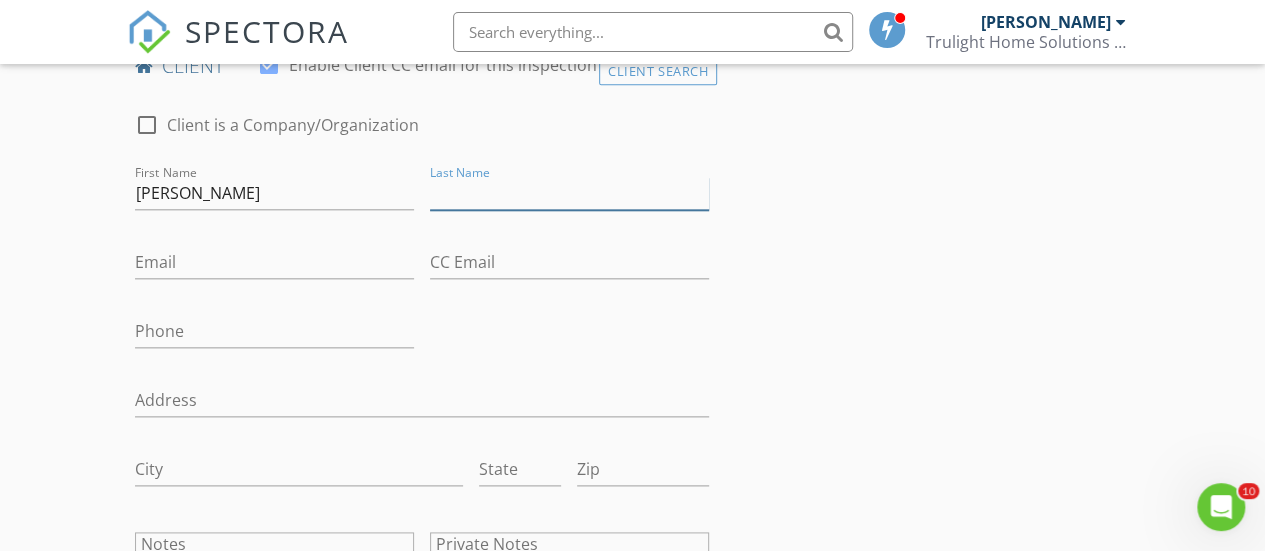 click on "Last Name" at bounding box center [569, 193] 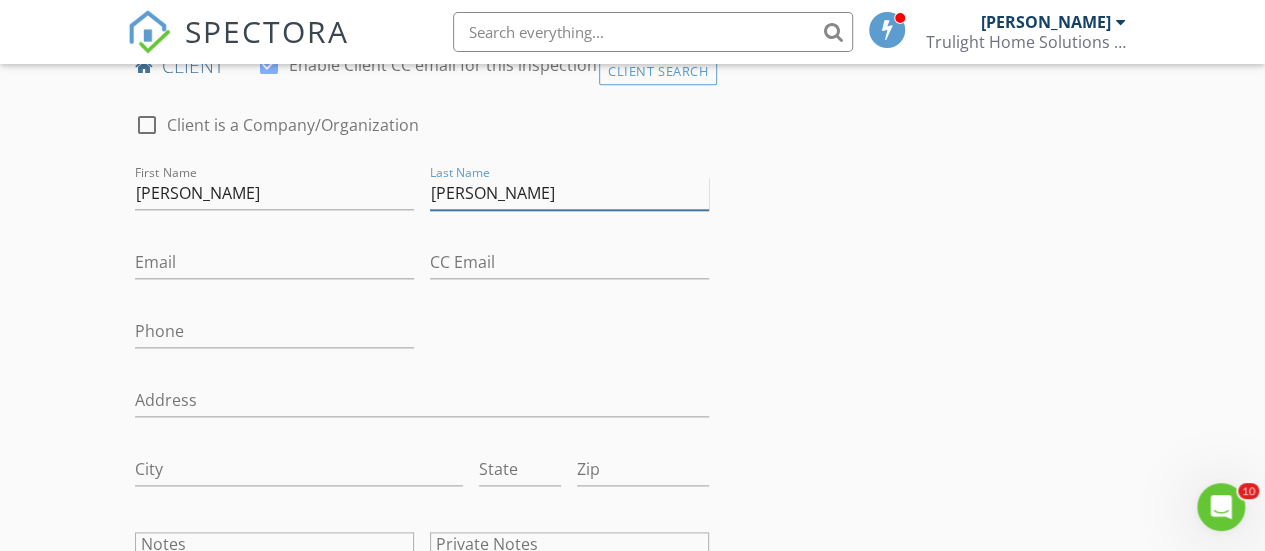 type on "[PERSON_NAME]" 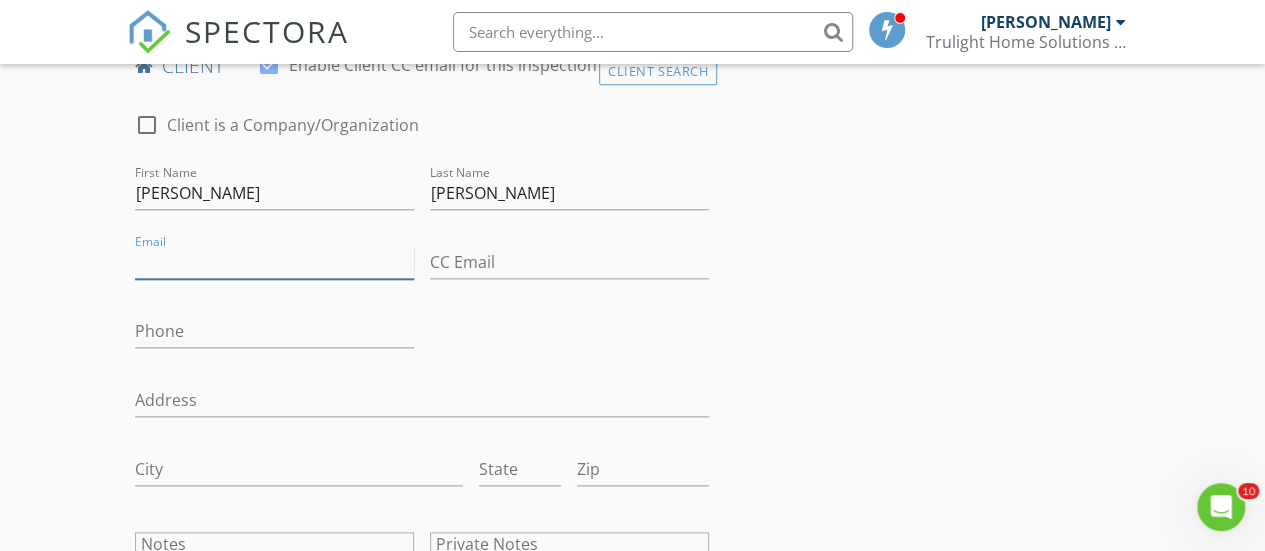 click on "Email" at bounding box center (274, 262) 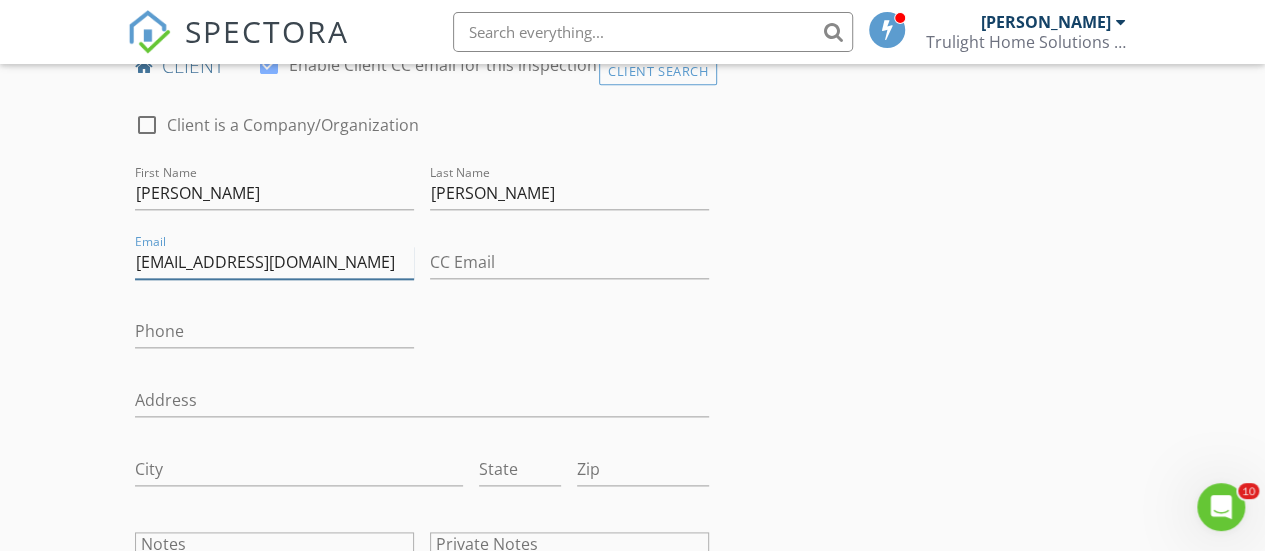 type on "[EMAIL_ADDRESS][DOMAIN_NAME]" 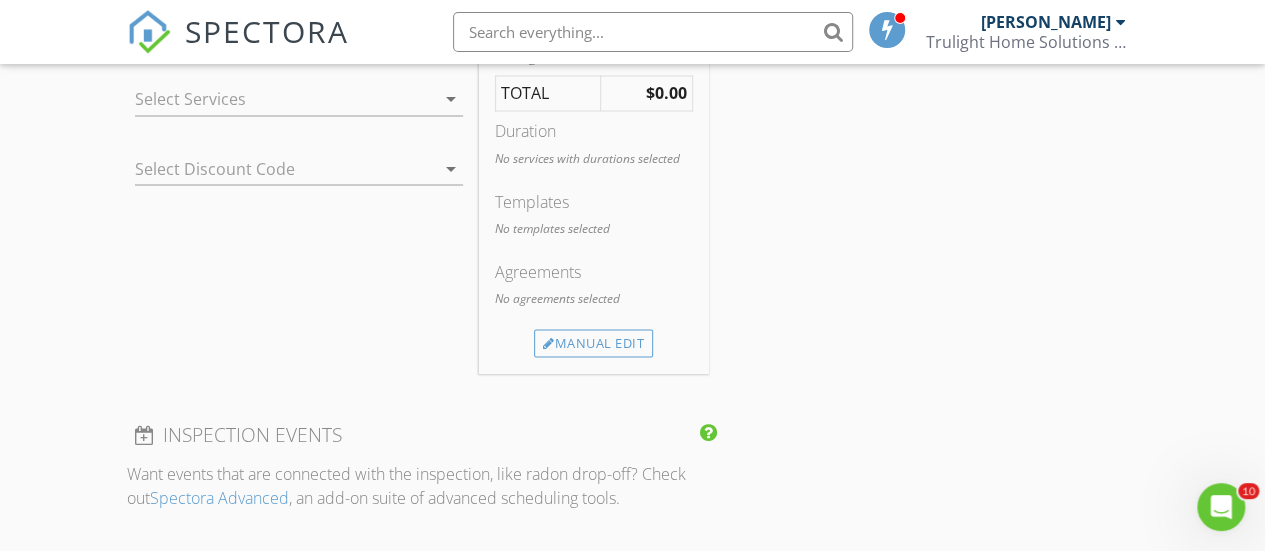 scroll, scrollTop: 1756, scrollLeft: 0, axis: vertical 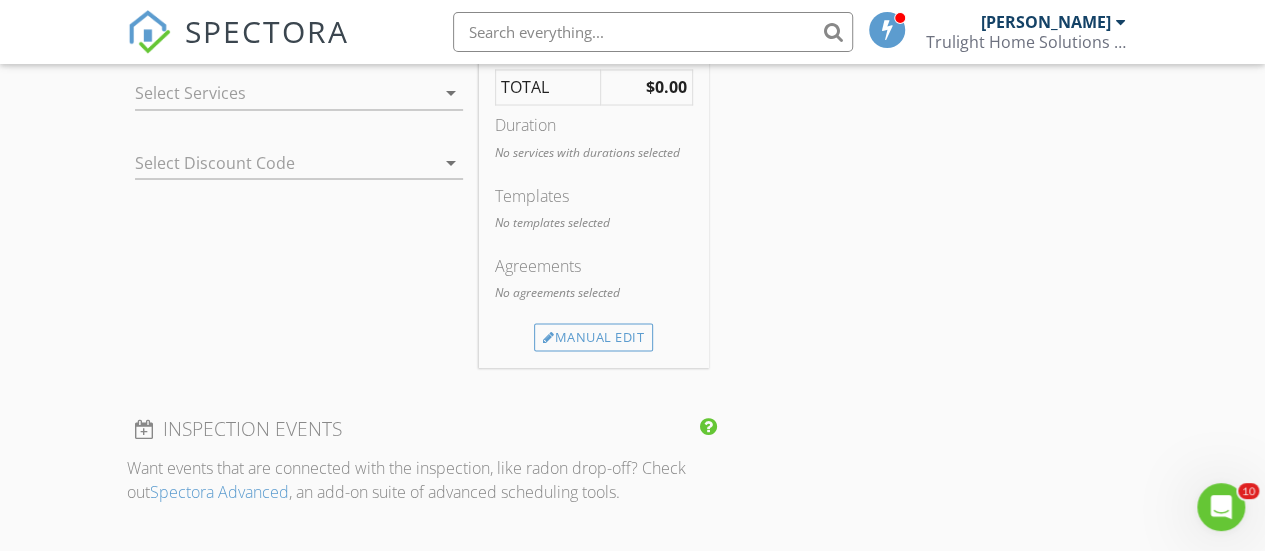 type on "[PHONE_NUMBER]" 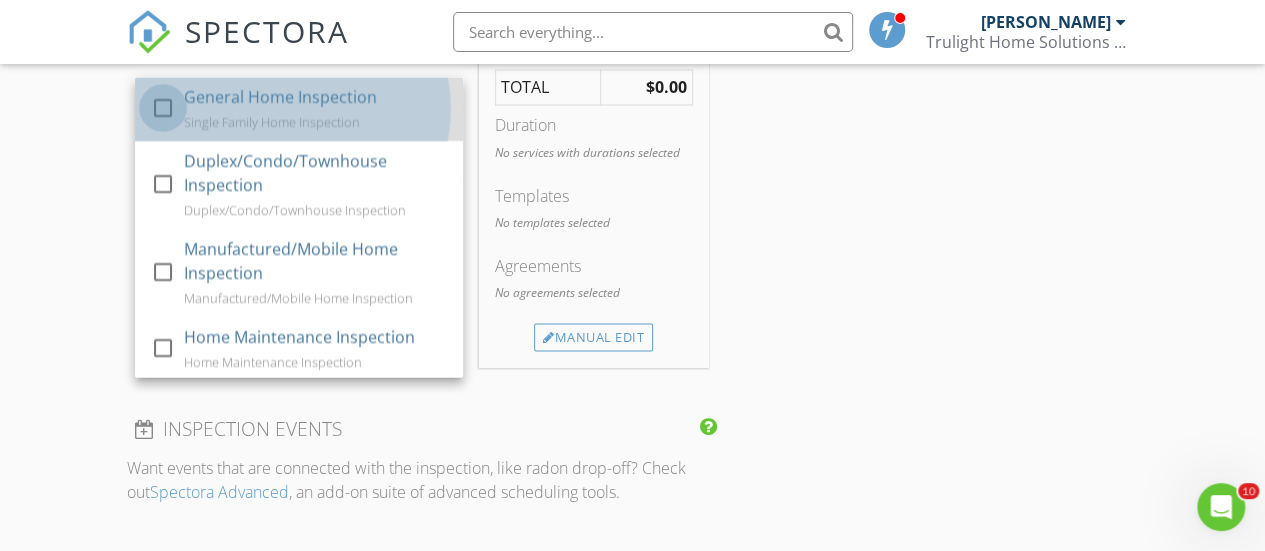 click at bounding box center [163, 108] 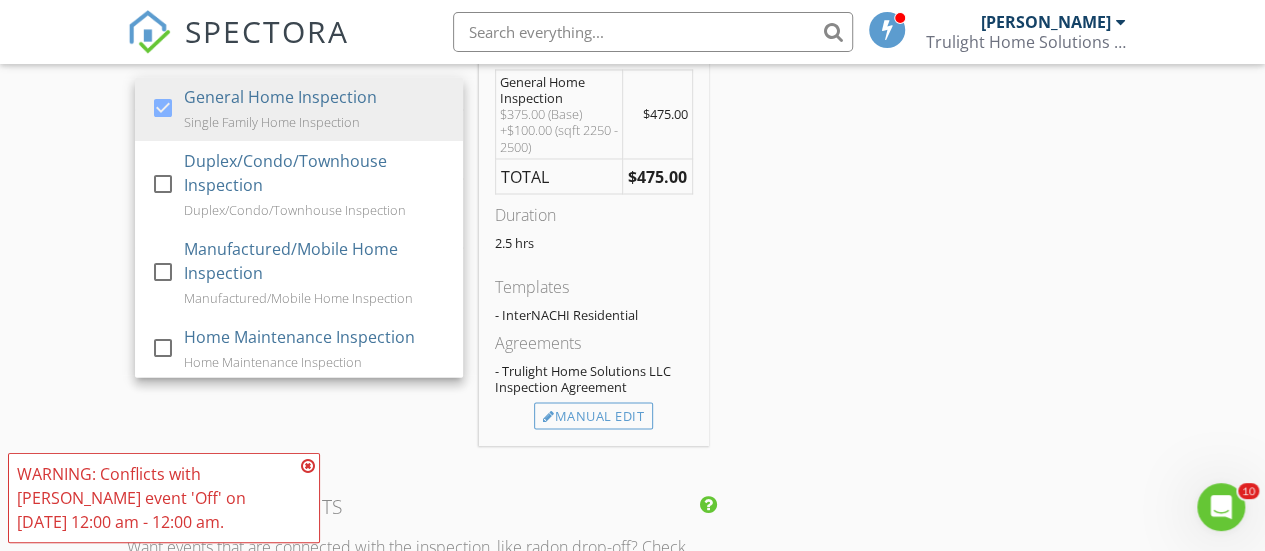 click on "INSPECTOR(S)
check_box   Nick Goss   PRIMARY   Nick Goss arrow_drop_down   check_box Nick Goss specifically requested
Date/Time
07/15/2025 1:00 PM
Location
Address Search       Address 1000 Fort King George Dr   Unit   City Darien   State GA   Zip 31305   County McIntosh     Square Feet 2258   Year Built 1976   Foundation Slab arrow_drop_down     Nick Goss     10.5 miles     (18 minutes)
client
check_box Enable Client CC email for this inspection   Client Search     check_box_outline_blank Client is a Company/Organization     First Name Tabatha   Last Name Adams   Email tabathayadams@gmail.com   CC Email   Phone 907-331-9733   Address   City   State   Zip       Notes   Private Notes
ADD ADDITIONAL client
SERVICES
check_box   General Home Inspection   check_box_outline_blank" at bounding box center [633, 201] 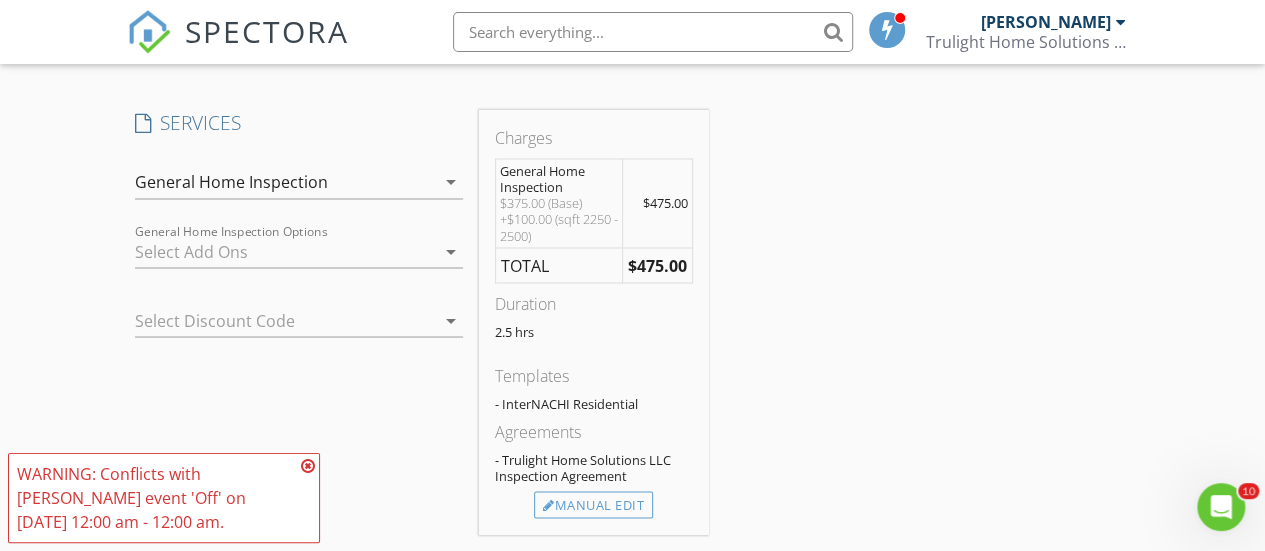 scroll, scrollTop: 1662, scrollLeft: 0, axis: vertical 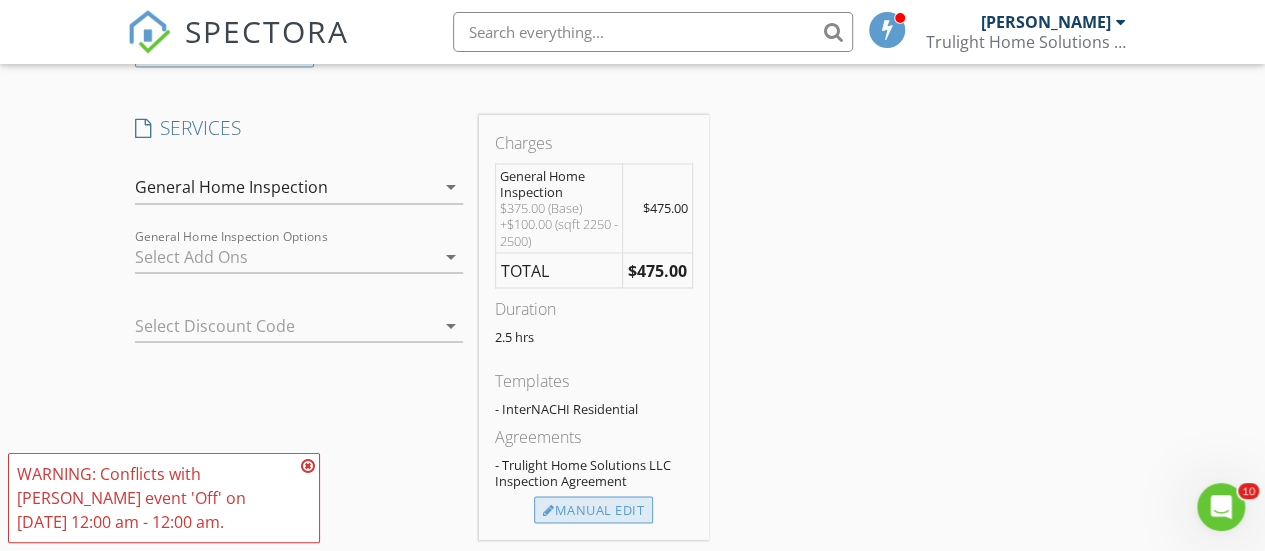 click on "Manual Edit" at bounding box center (593, 510) 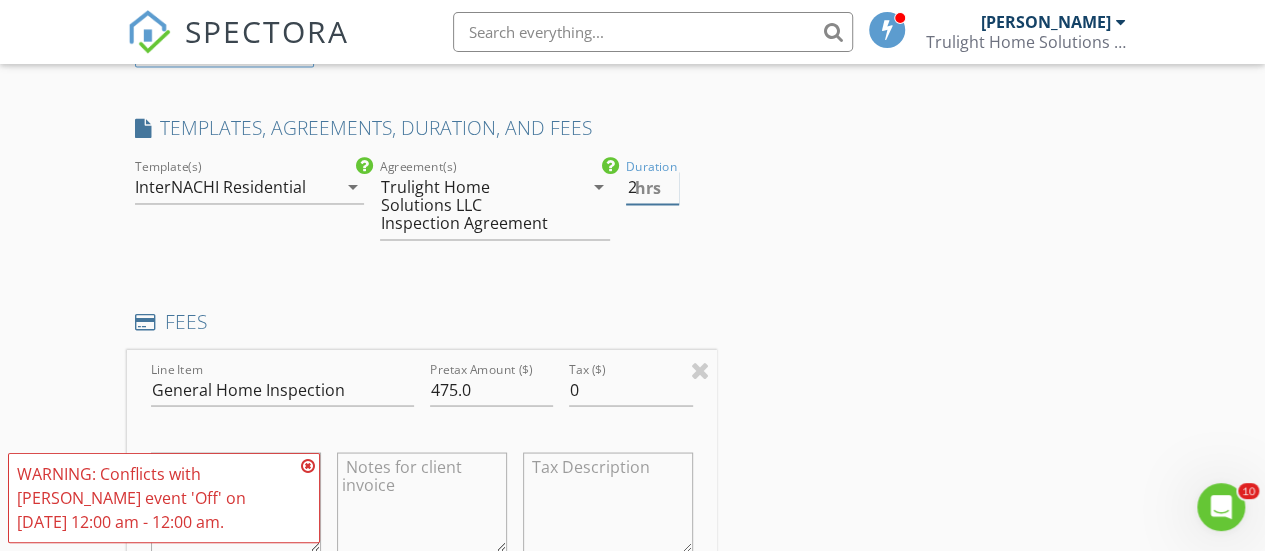 type on "2" 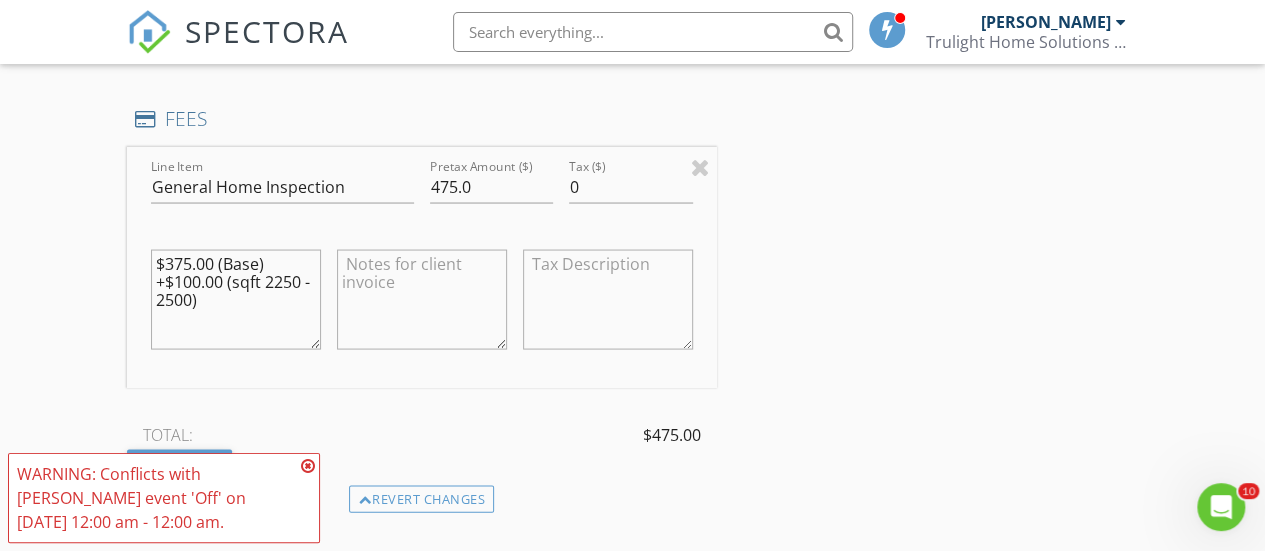 scroll, scrollTop: 1870, scrollLeft: 0, axis: vertical 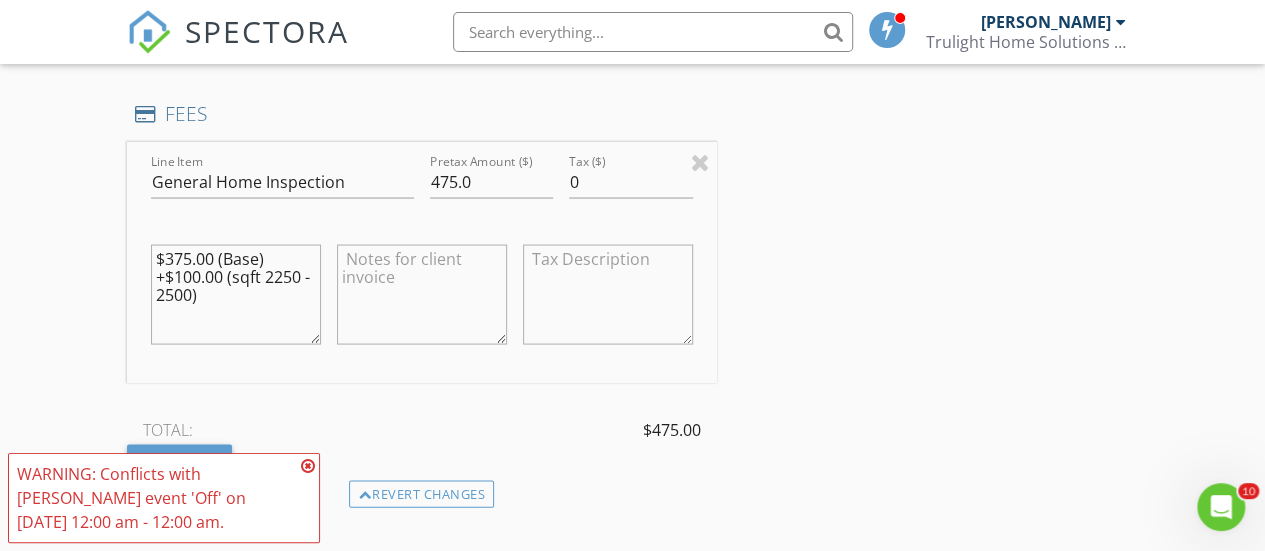 click on "$375.00 (Base)
+$100.00 (sqft 2250 - 2500)" at bounding box center (236, 294) 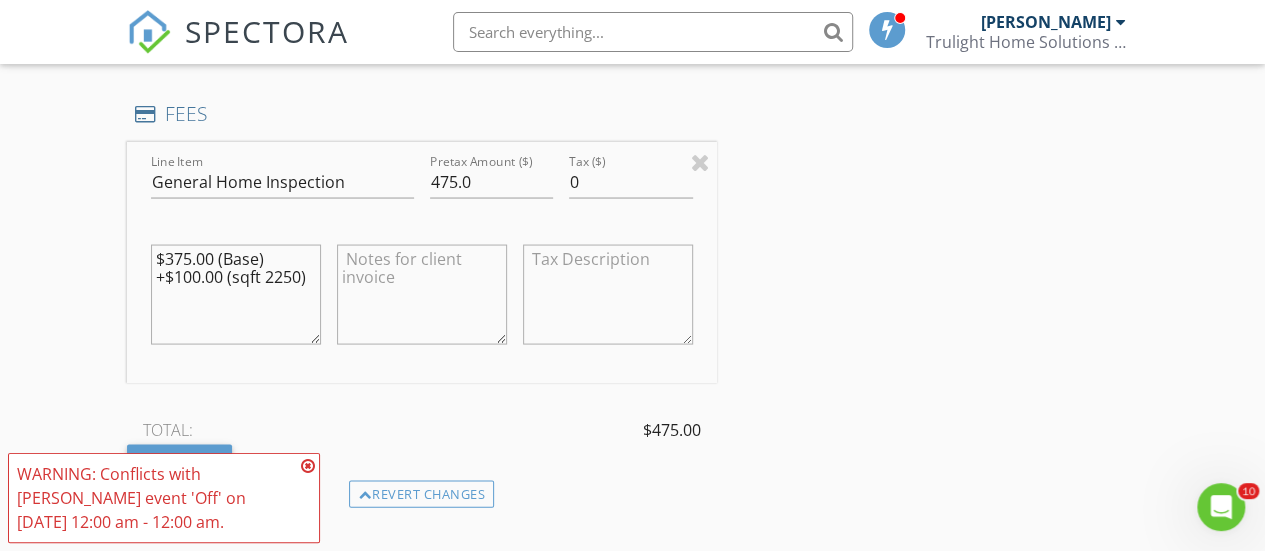 drag, startPoint x: 308, startPoint y: 277, endPoint x: 146, endPoint y: 223, distance: 170.763 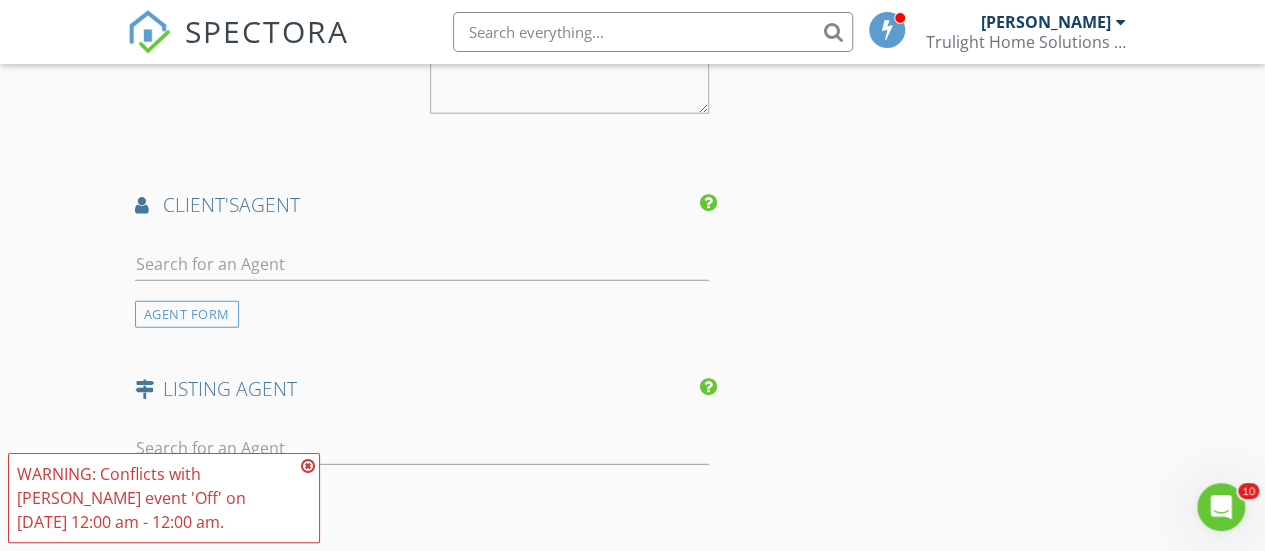 scroll, scrollTop: 2665, scrollLeft: 0, axis: vertical 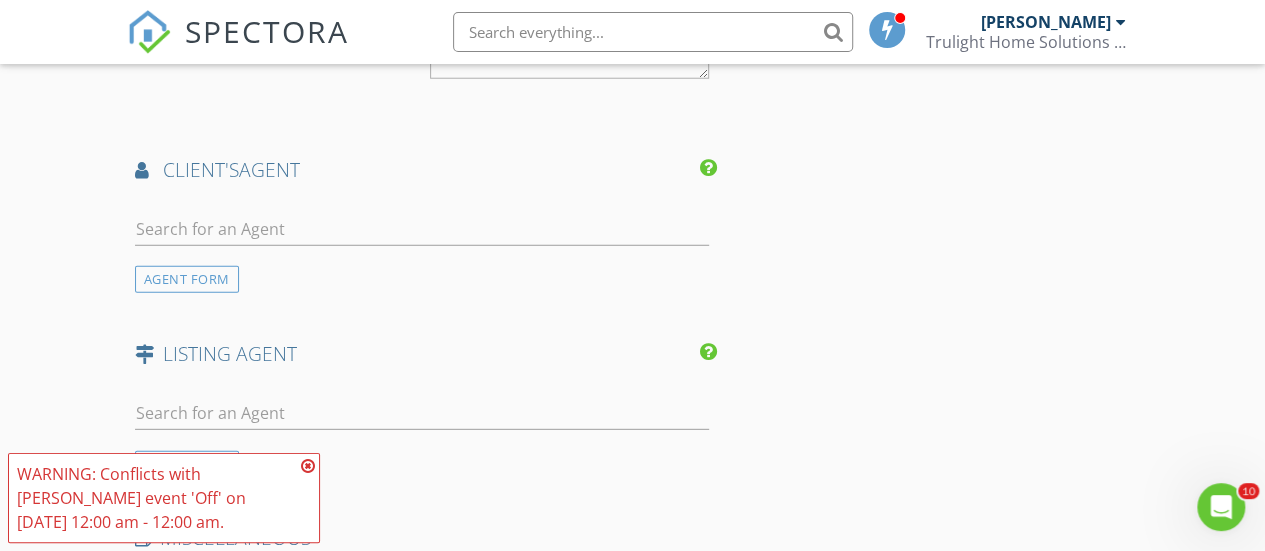 type on "$375.00 (Base)
+$100.00 (sqft 2250)" 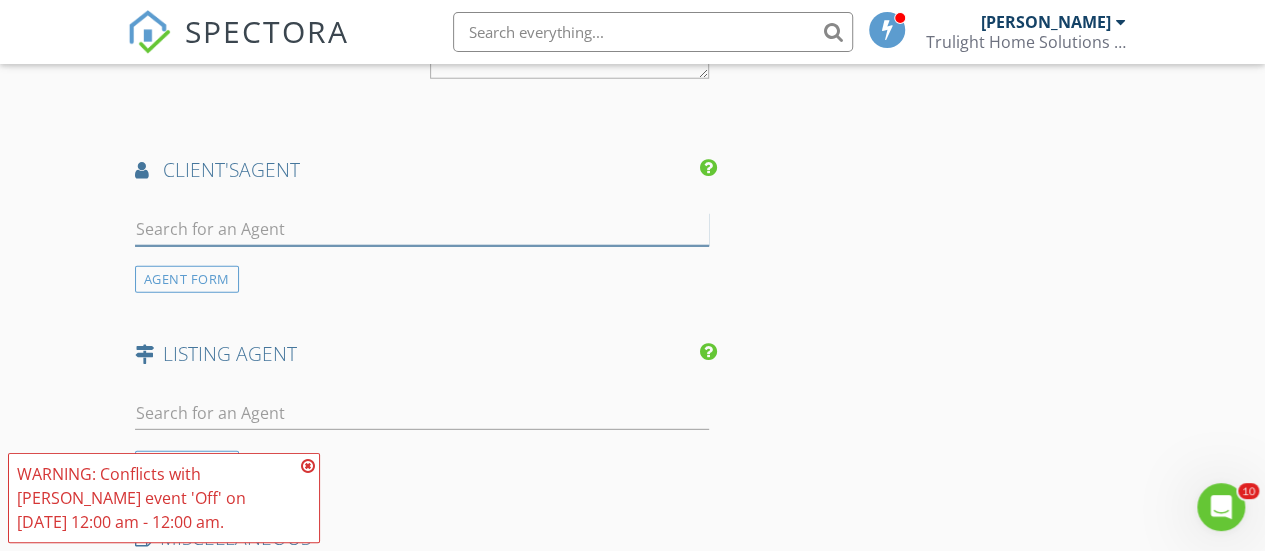 click at bounding box center (422, 229) 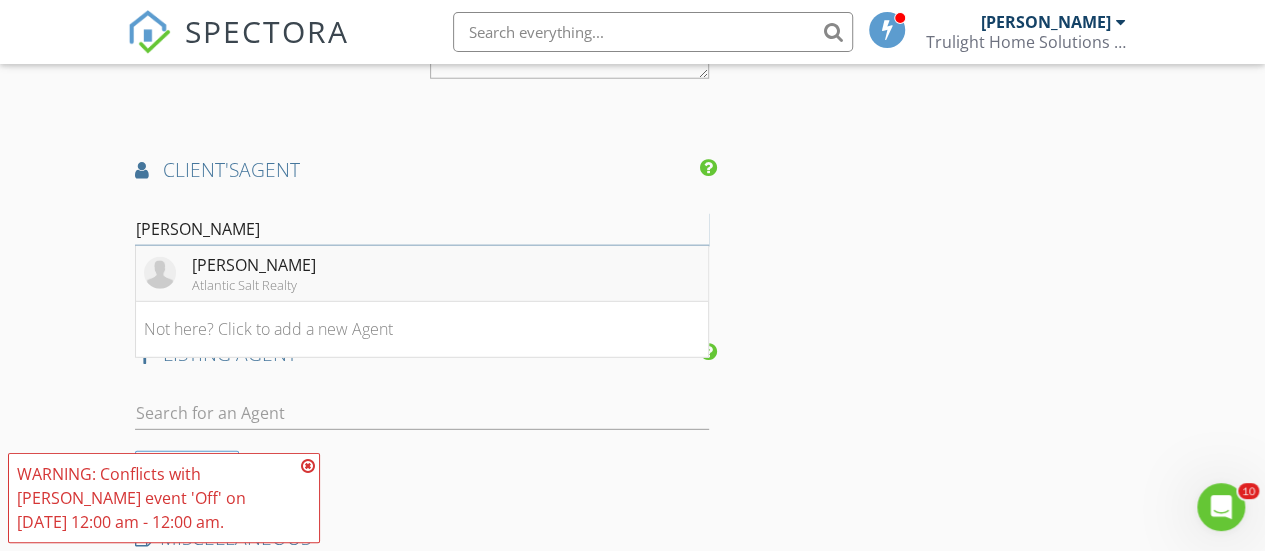 type on "[PERSON_NAME]" 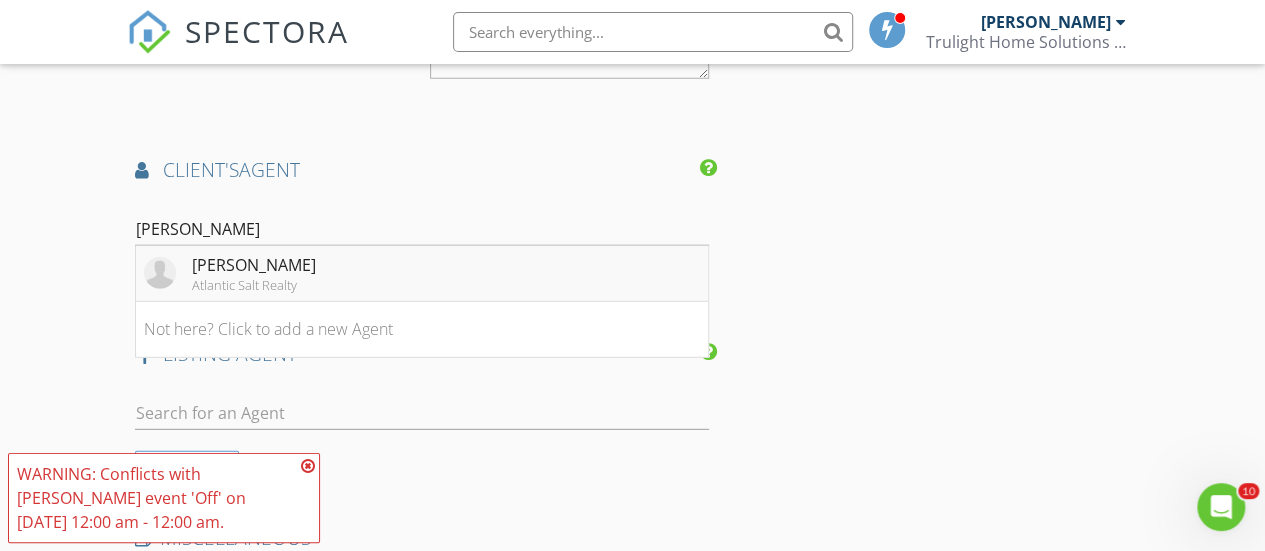 click on "[PERSON_NAME]" at bounding box center [254, 265] 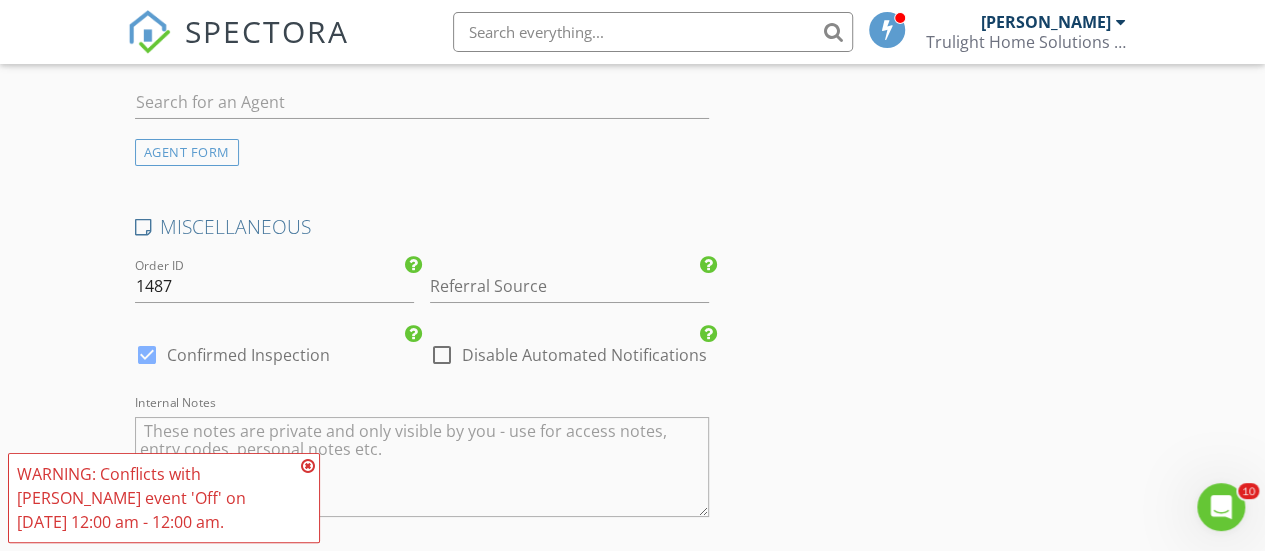 scroll, scrollTop: 3622, scrollLeft: 0, axis: vertical 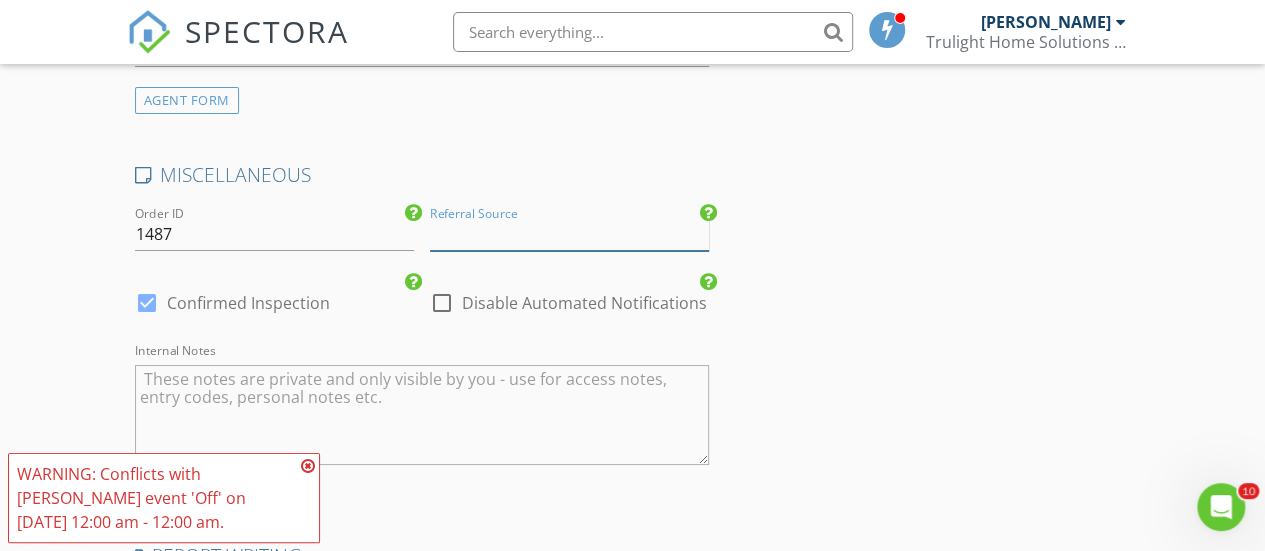 click at bounding box center [569, 234] 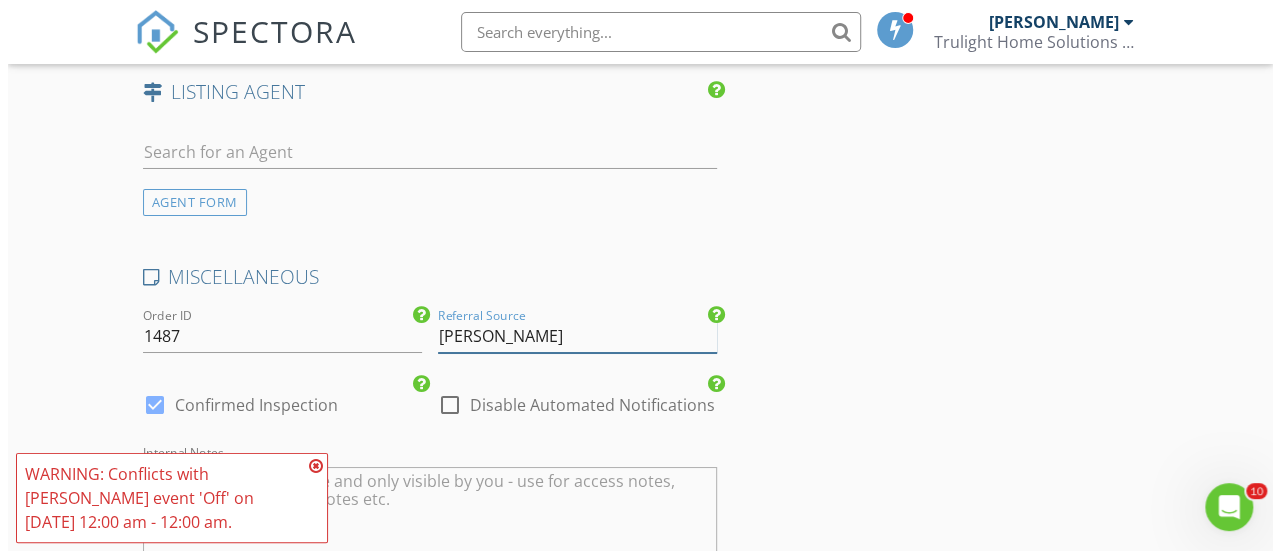 scroll, scrollTop: 3917, scrollLeft: 0, axis: vertical 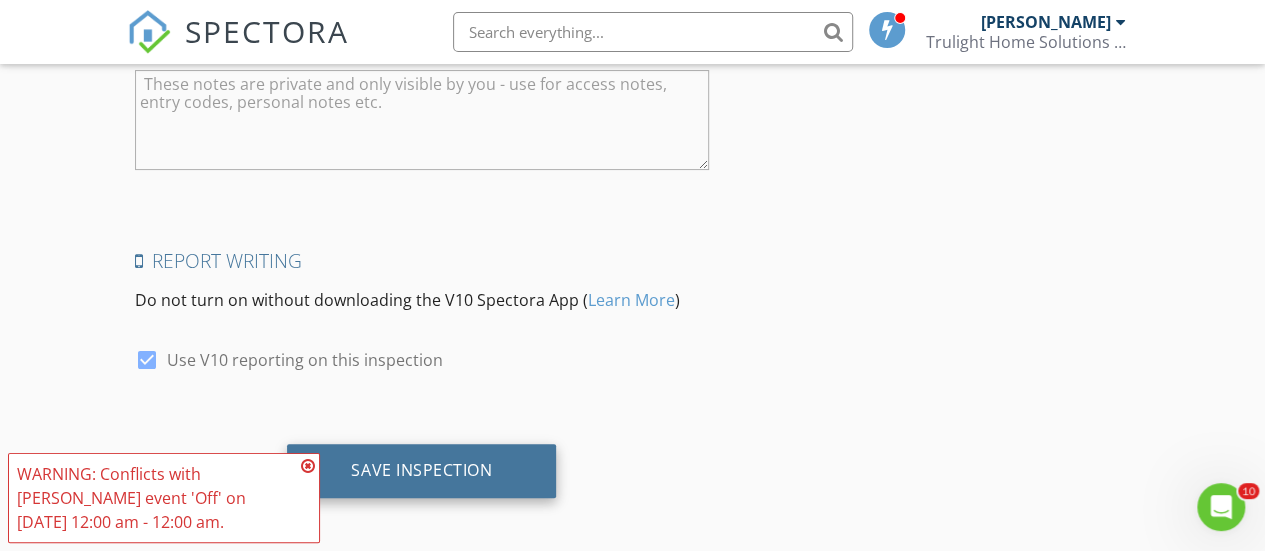type on "[PERSON_NAME]" 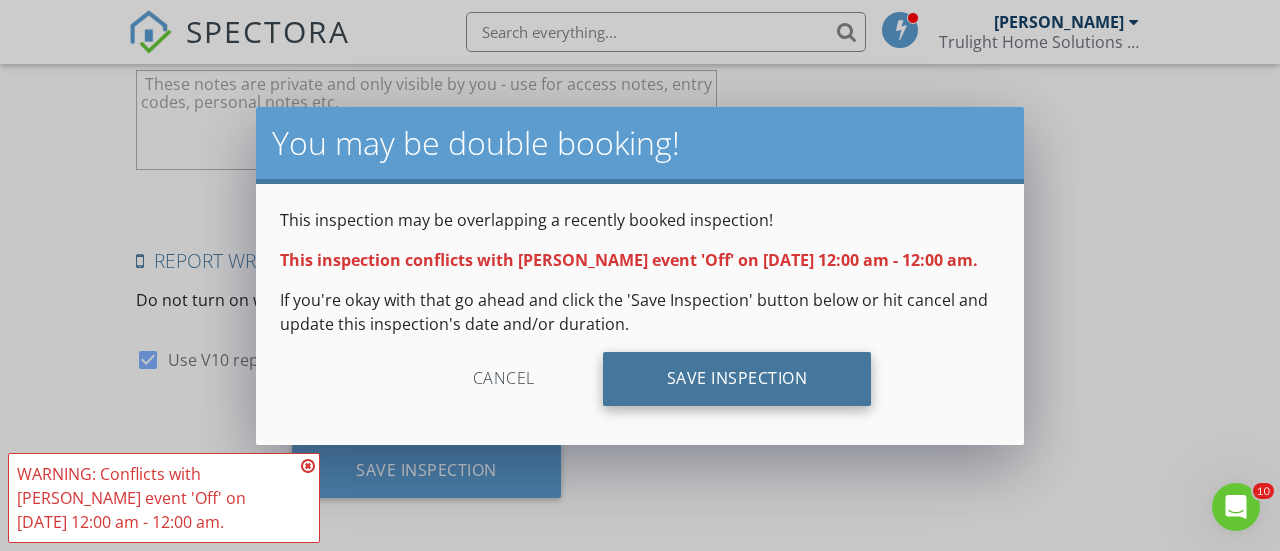 click on "Save Inspection" at bounding box center (737, 379) 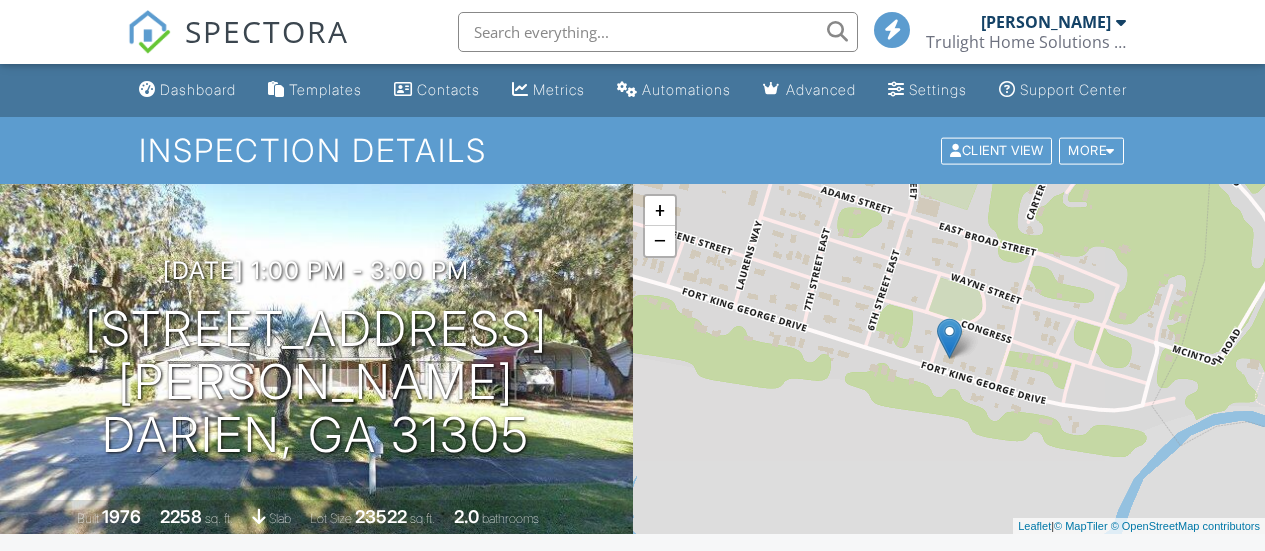 scroll, scrollTop: 0, scrollLeft: 0, axis: both 